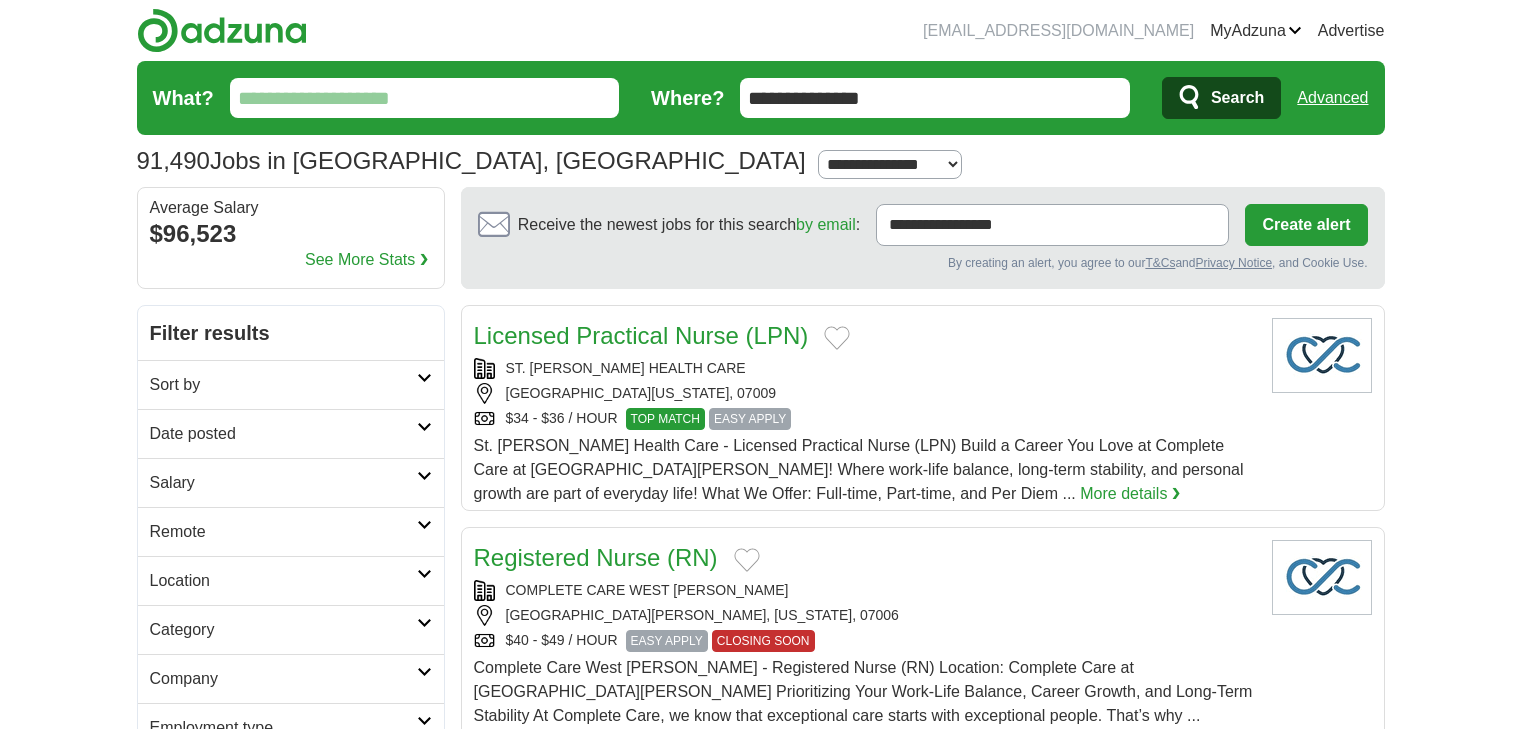 scroll, scrollTop: 0, scrollLeft: 0, axis: both 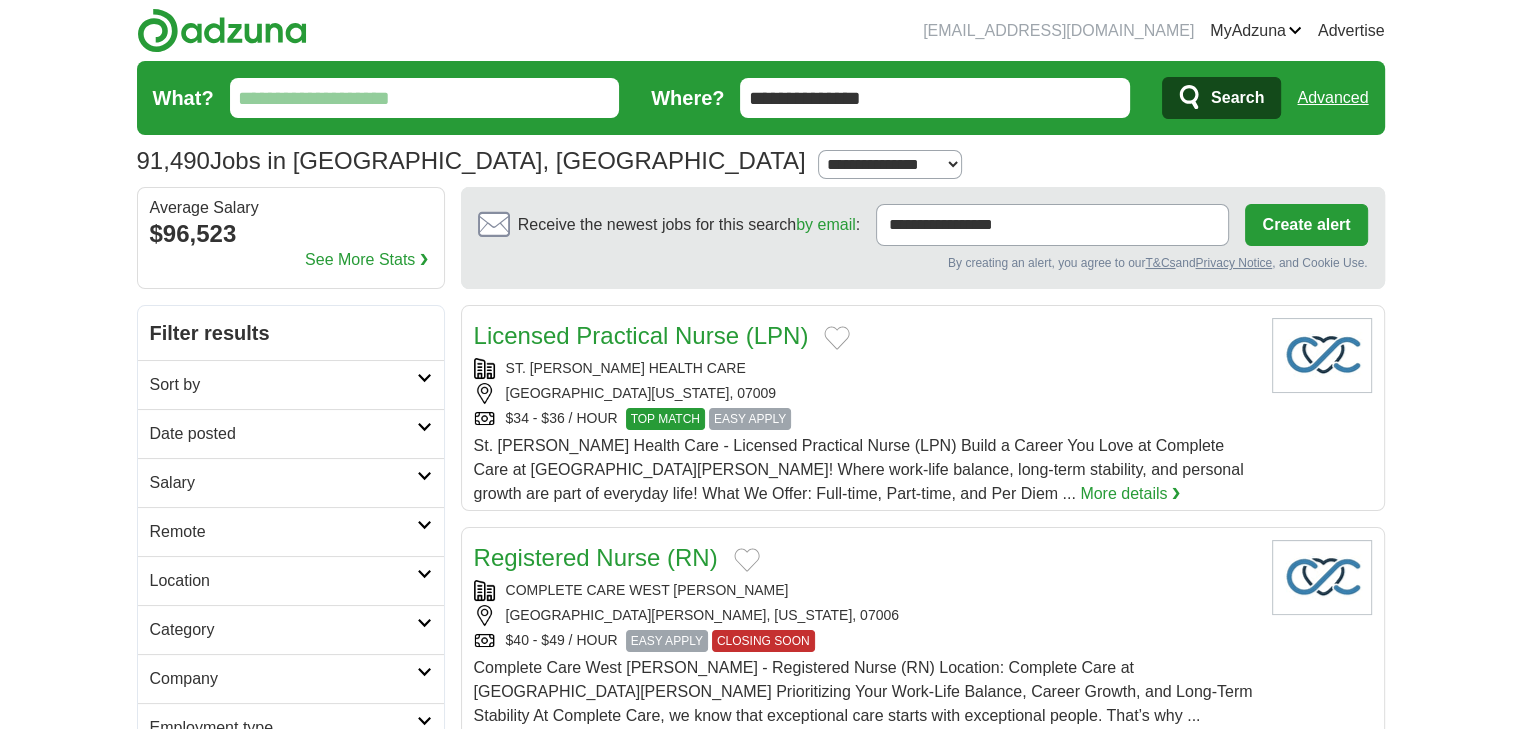 click at bounding box center [424, 525] 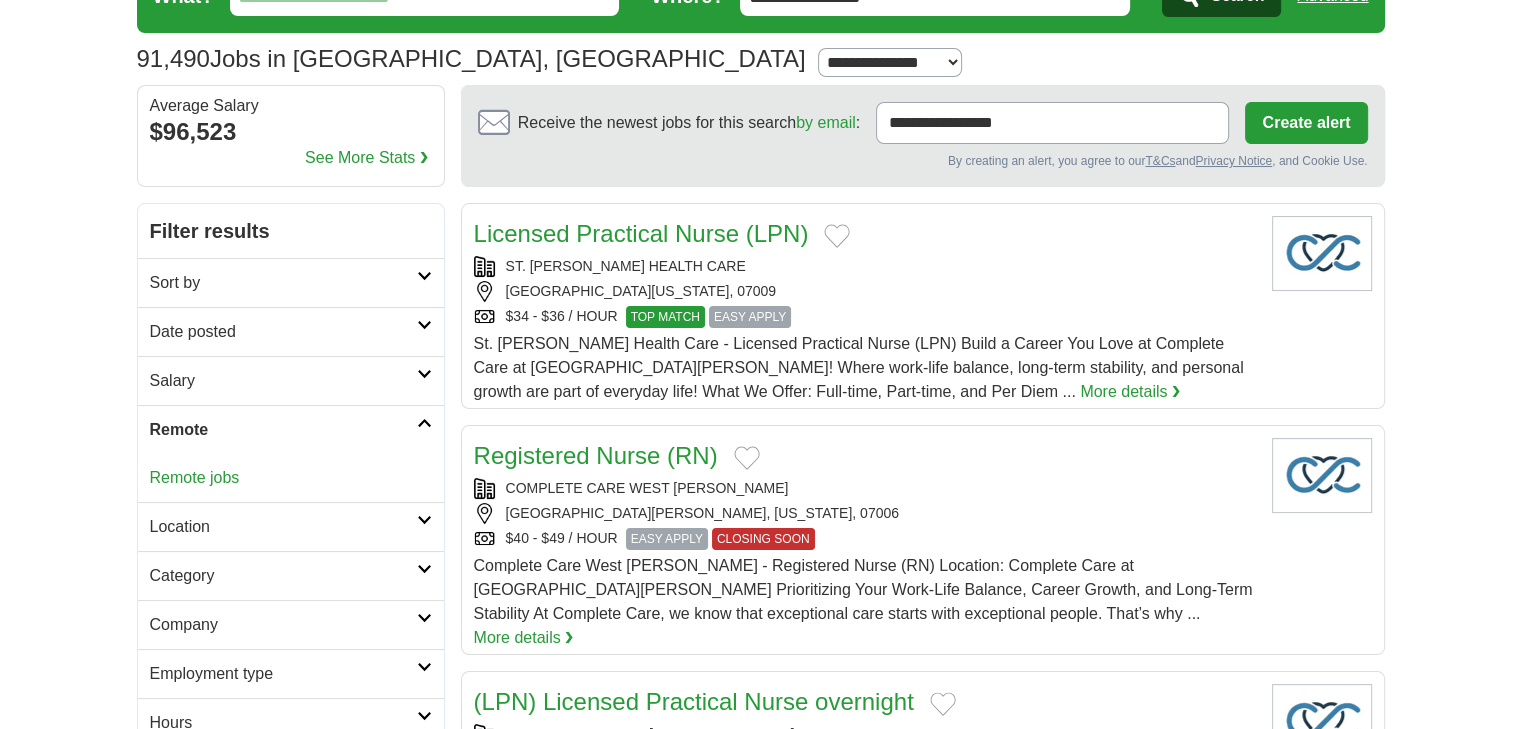 scroll, scrollTop: 99, scrollLeft: 0, axis: vertical 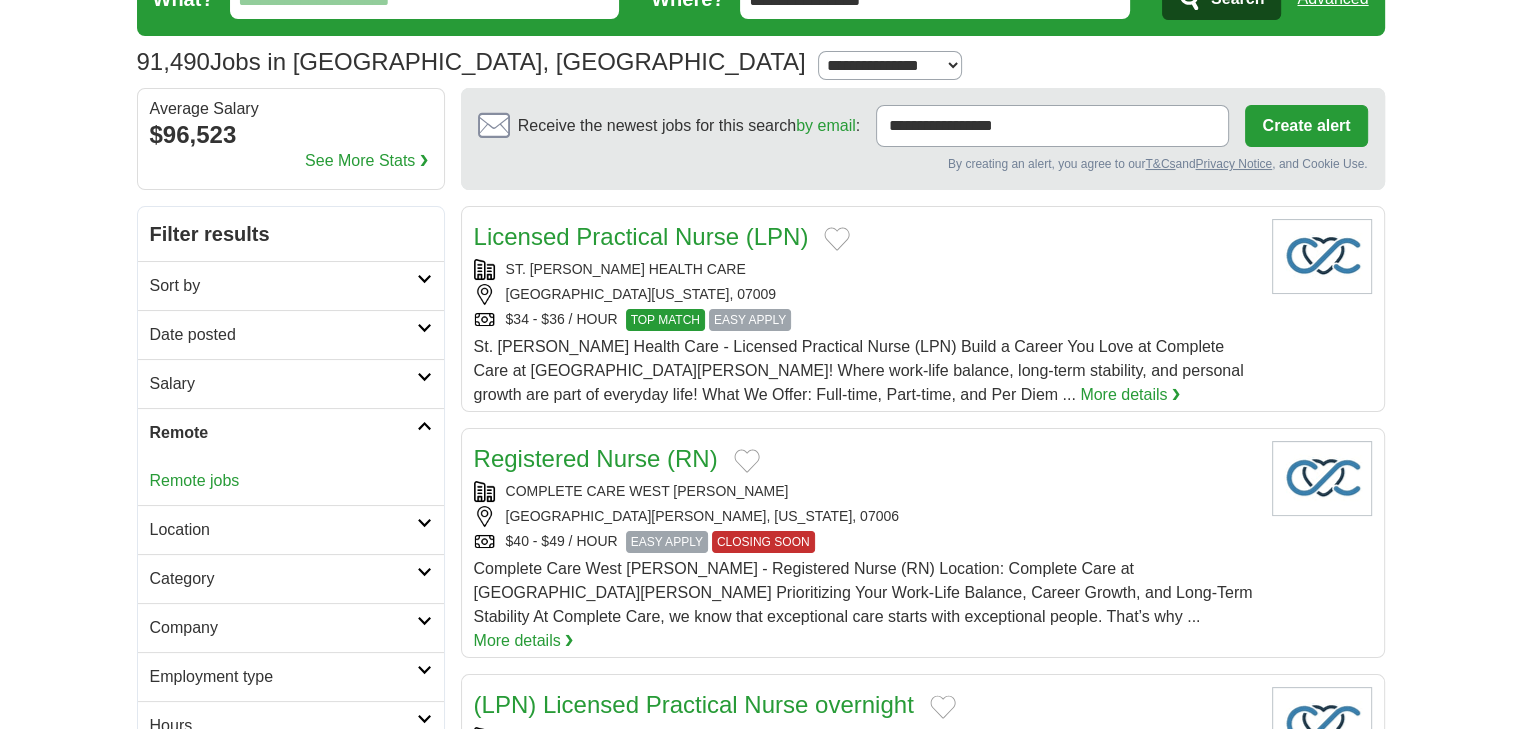 click on "Remote" at bounding box center (291, 432) 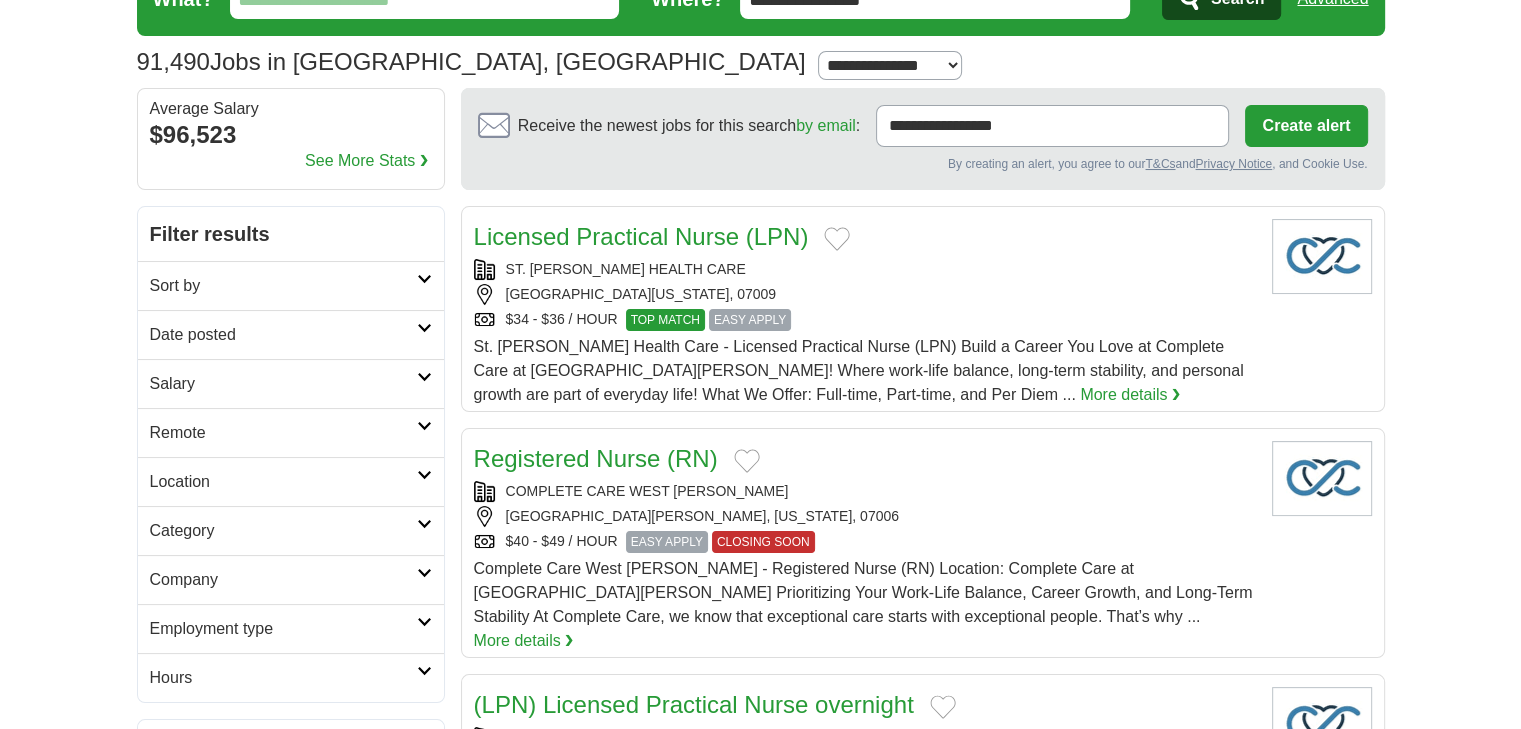 click on "Sort by" at bounding box center [291, 285] 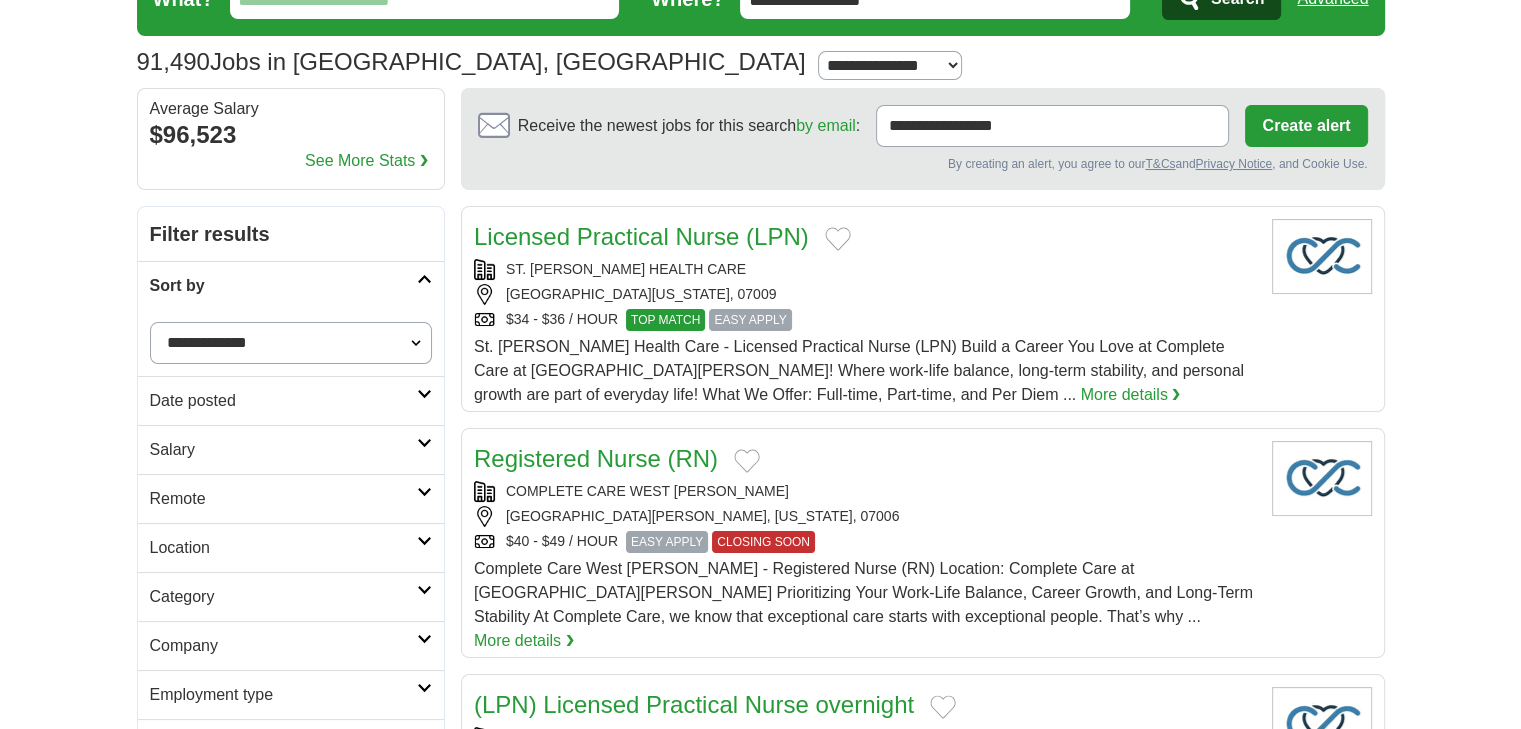 click on "**********" at bounding box center [291, 343] 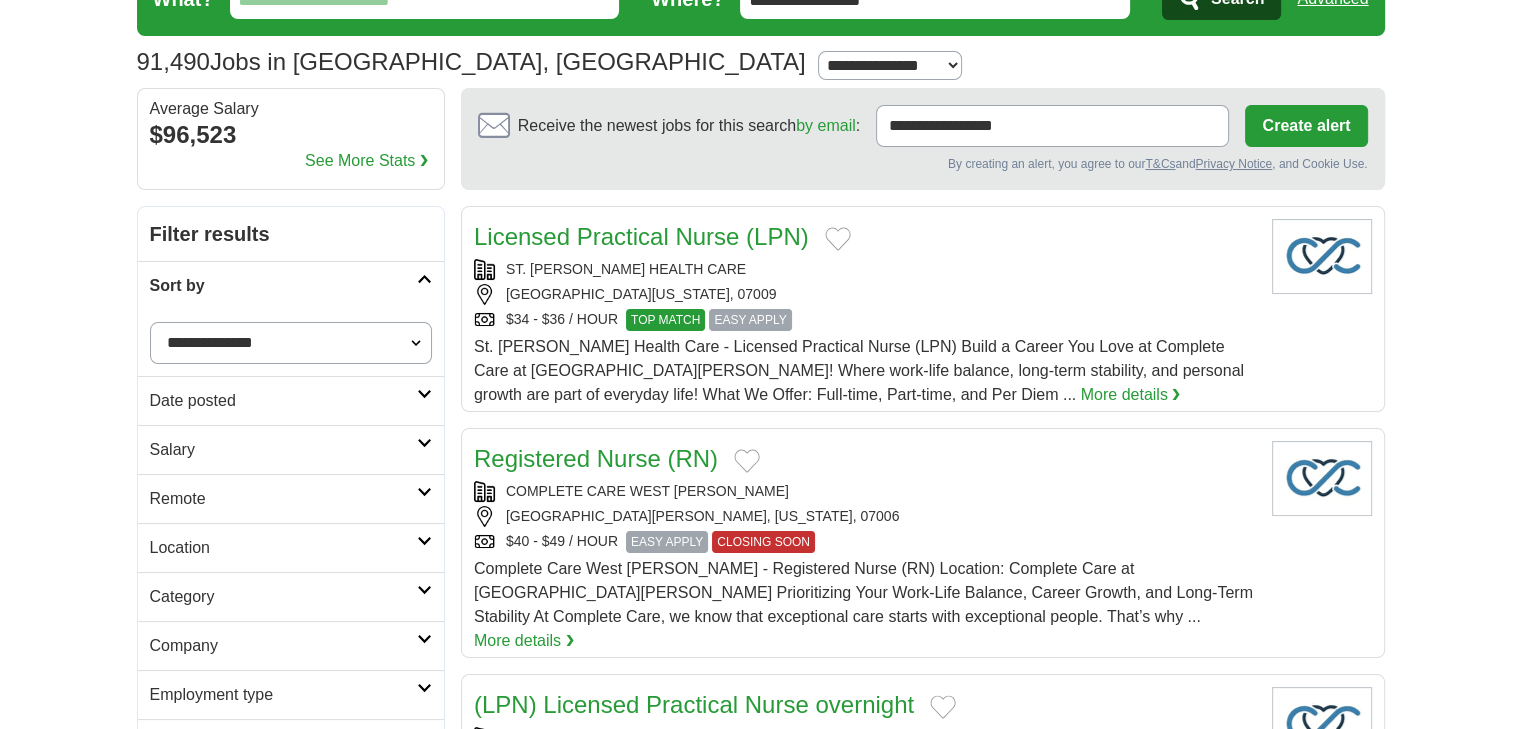 click on "**********" at bounding box center (291, 343) 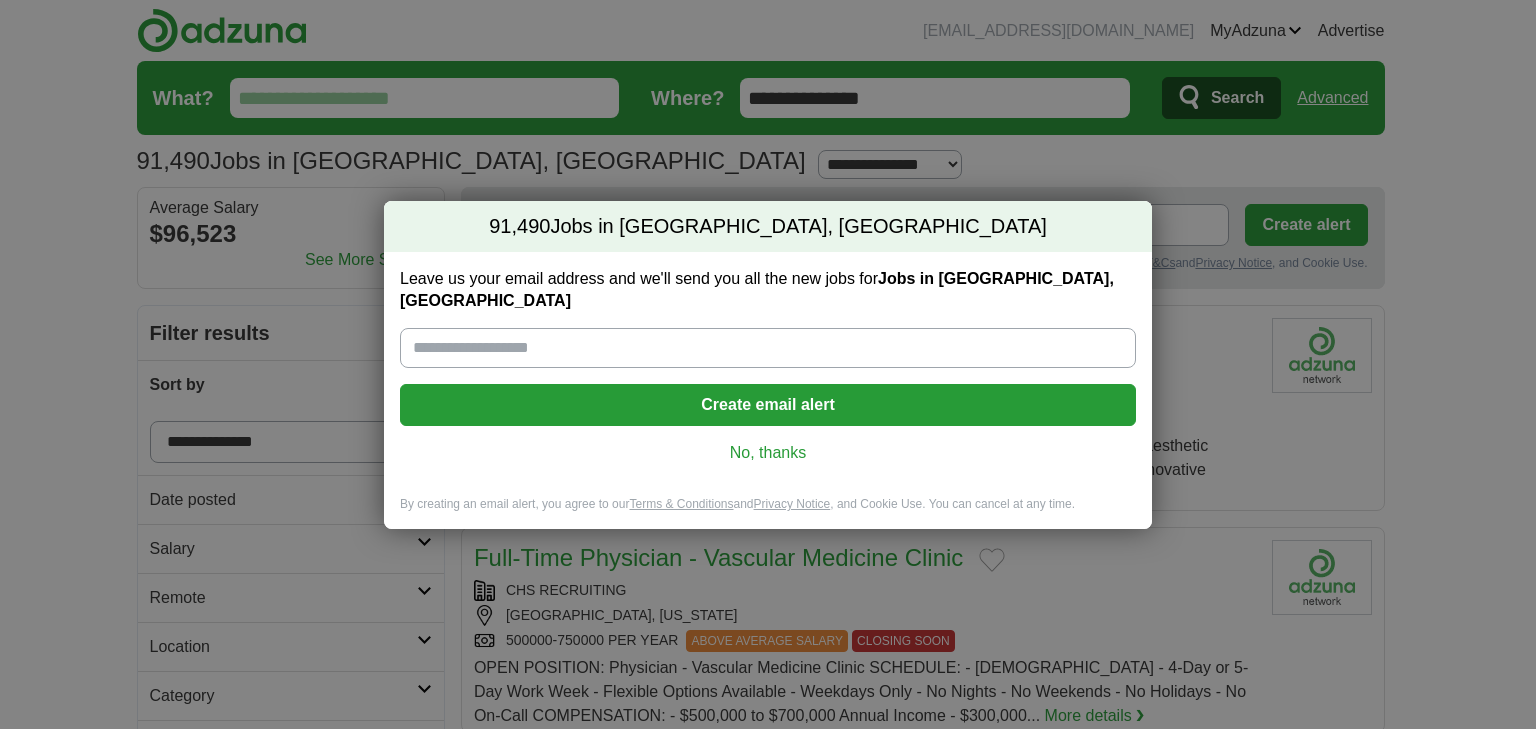 scroll, scrollTop: 0, scrollLeft: 0, axis: both 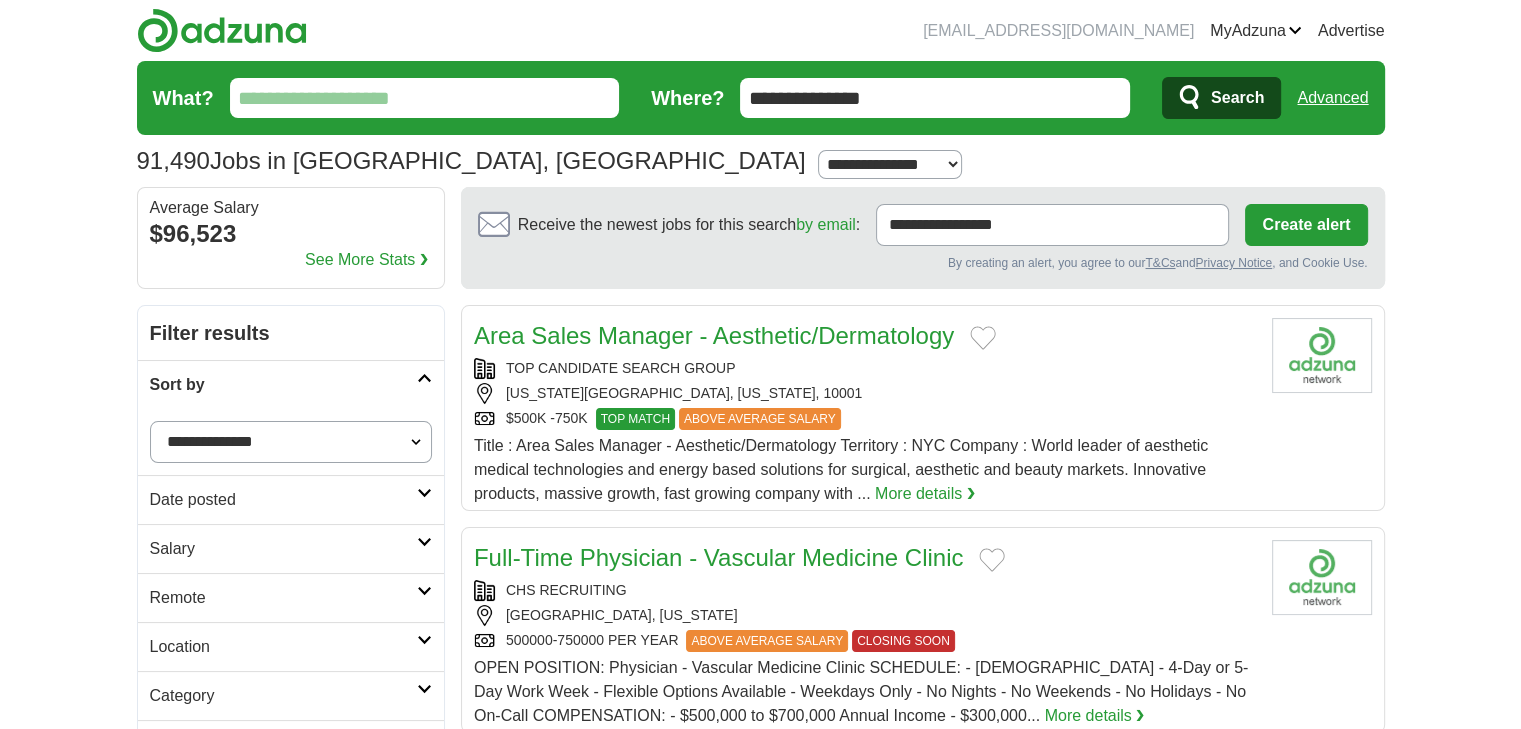click on "What?" at bounding box center (425, 98) 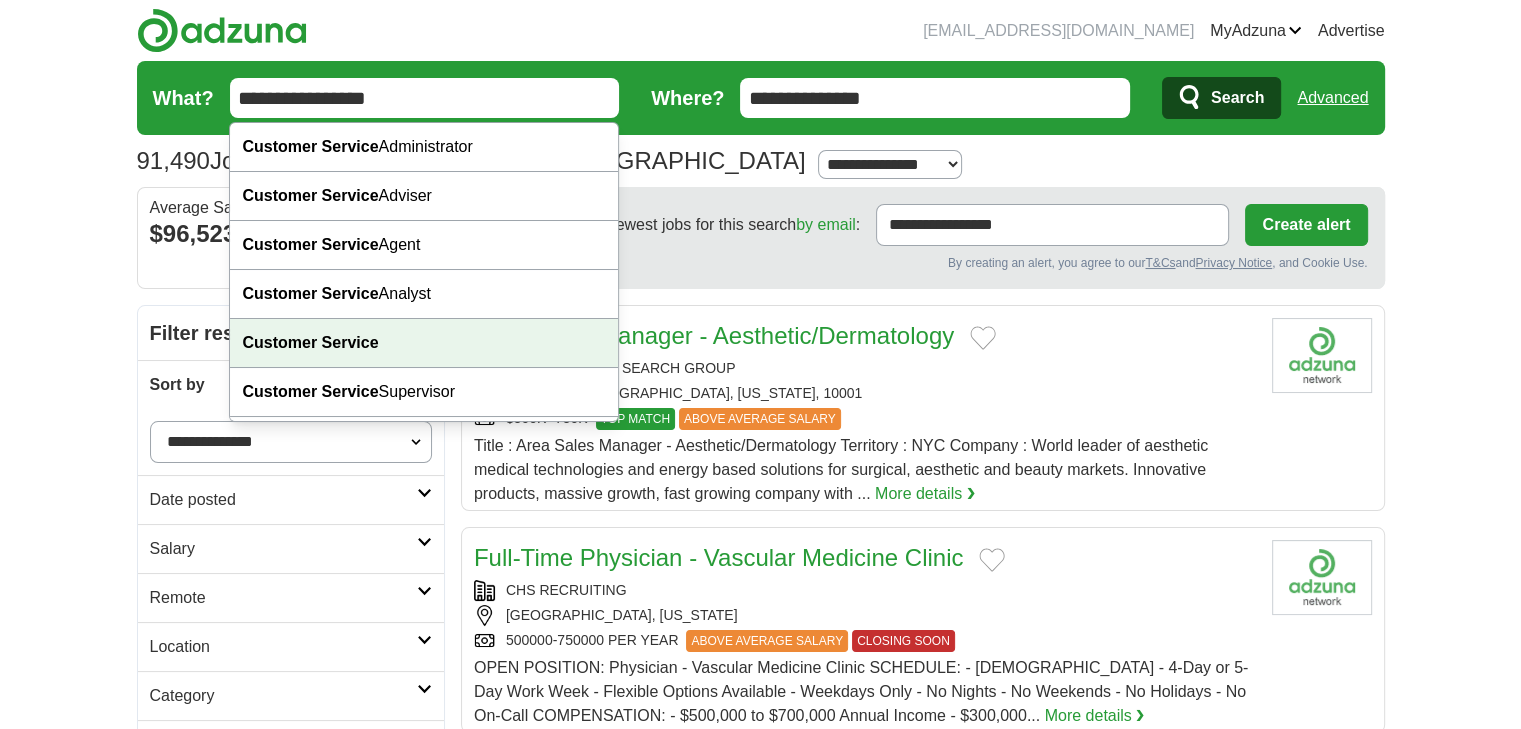 type on "**********" 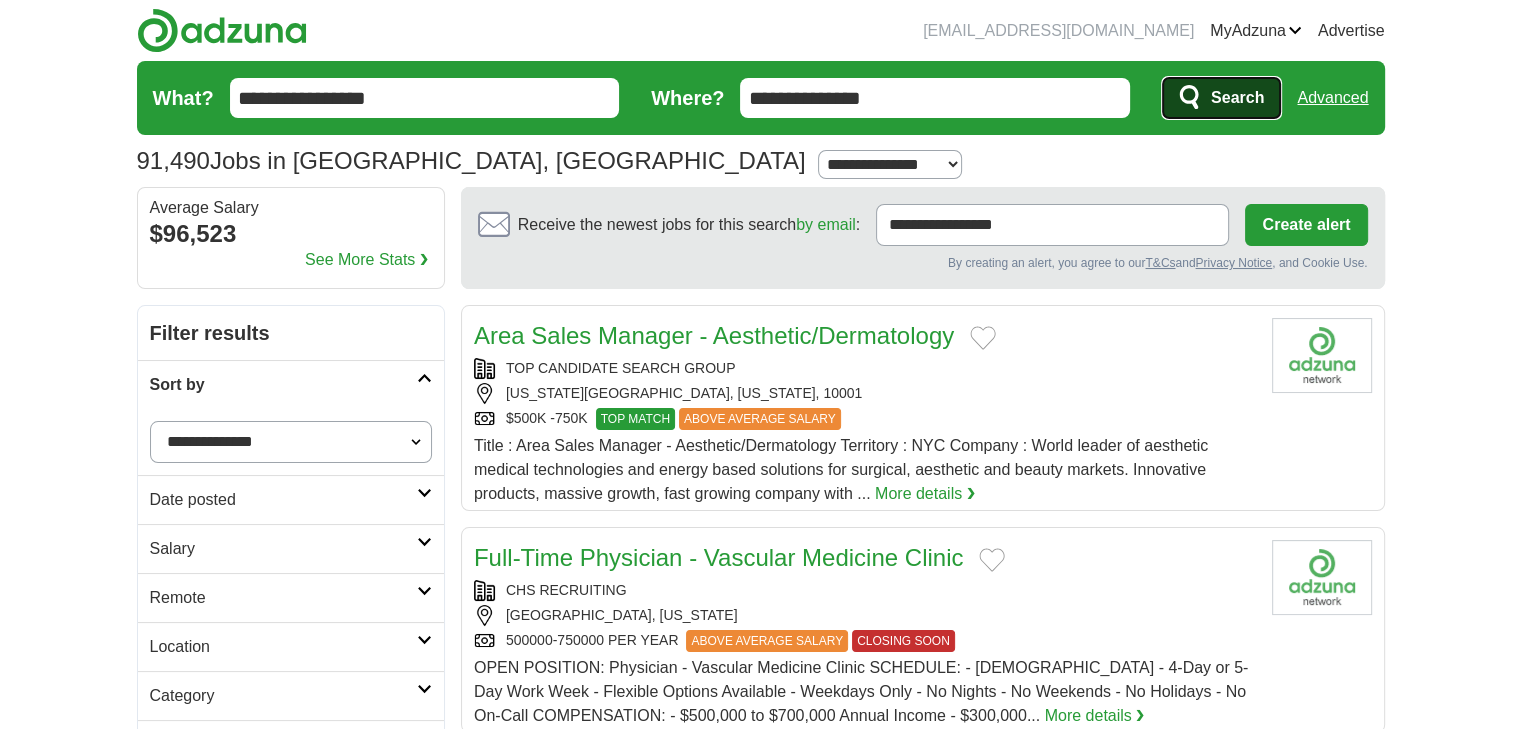click 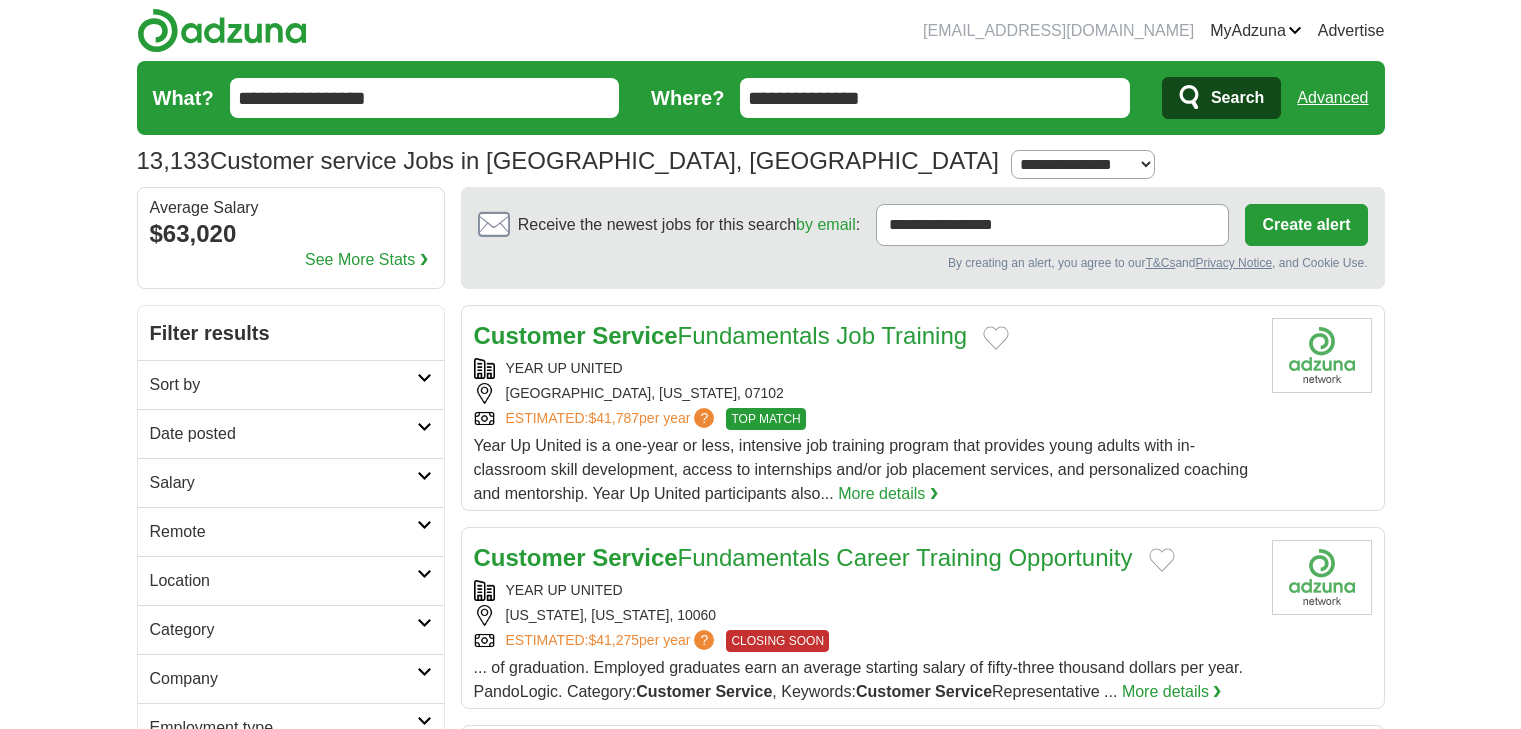 scroll, scrollTop: 0, scrollLeft: 0, axis: both 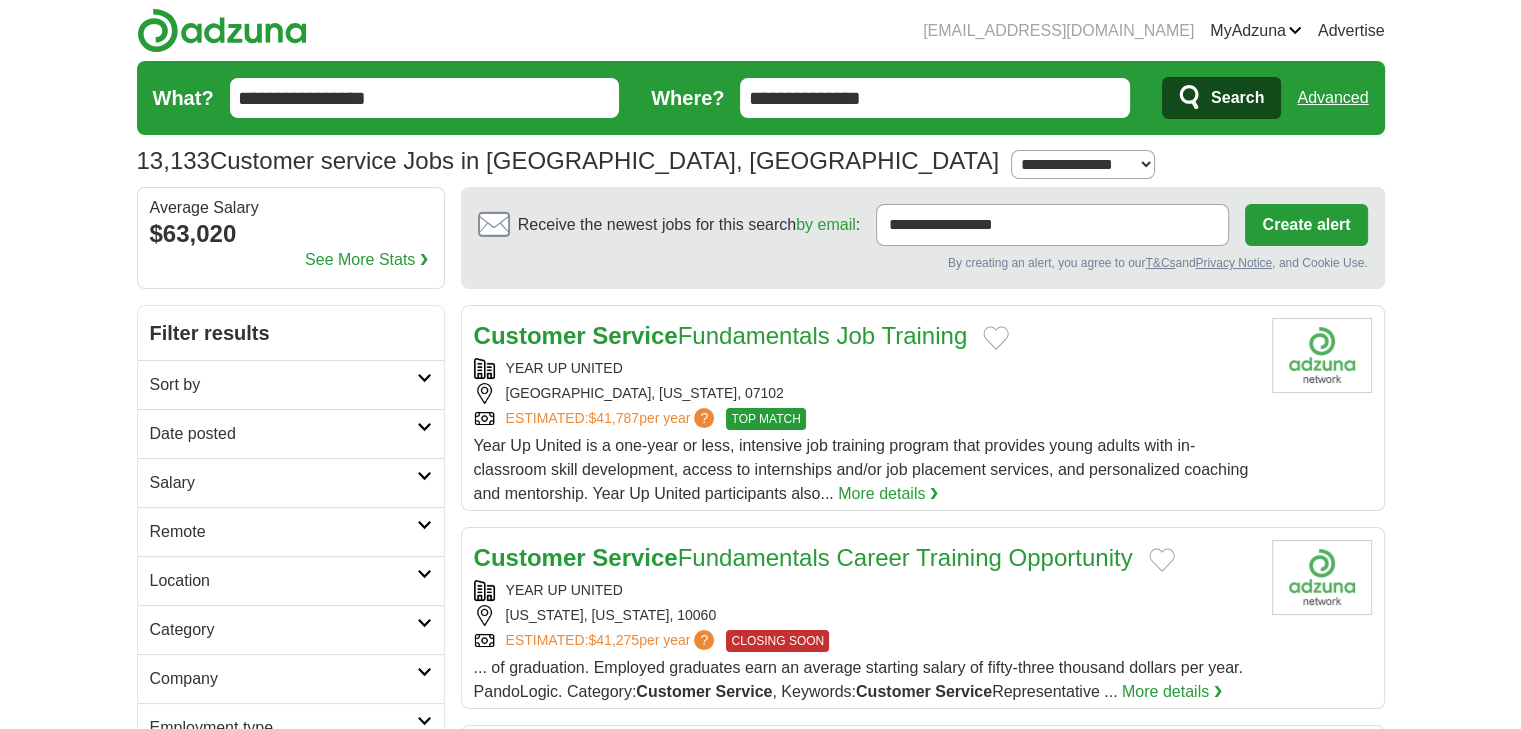 click at bounding box center [424, 378] 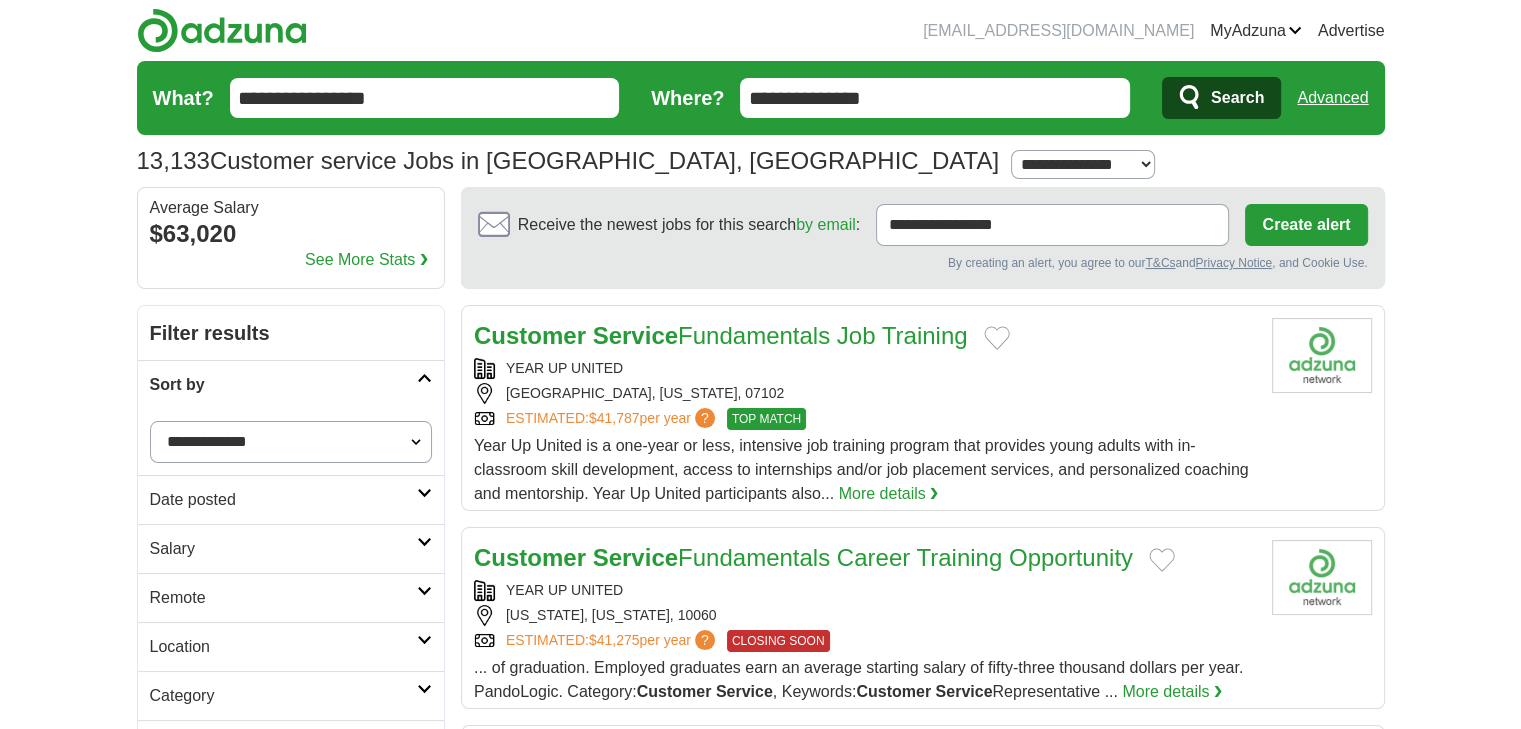 click on "**********" at bounding box center [291, 442] 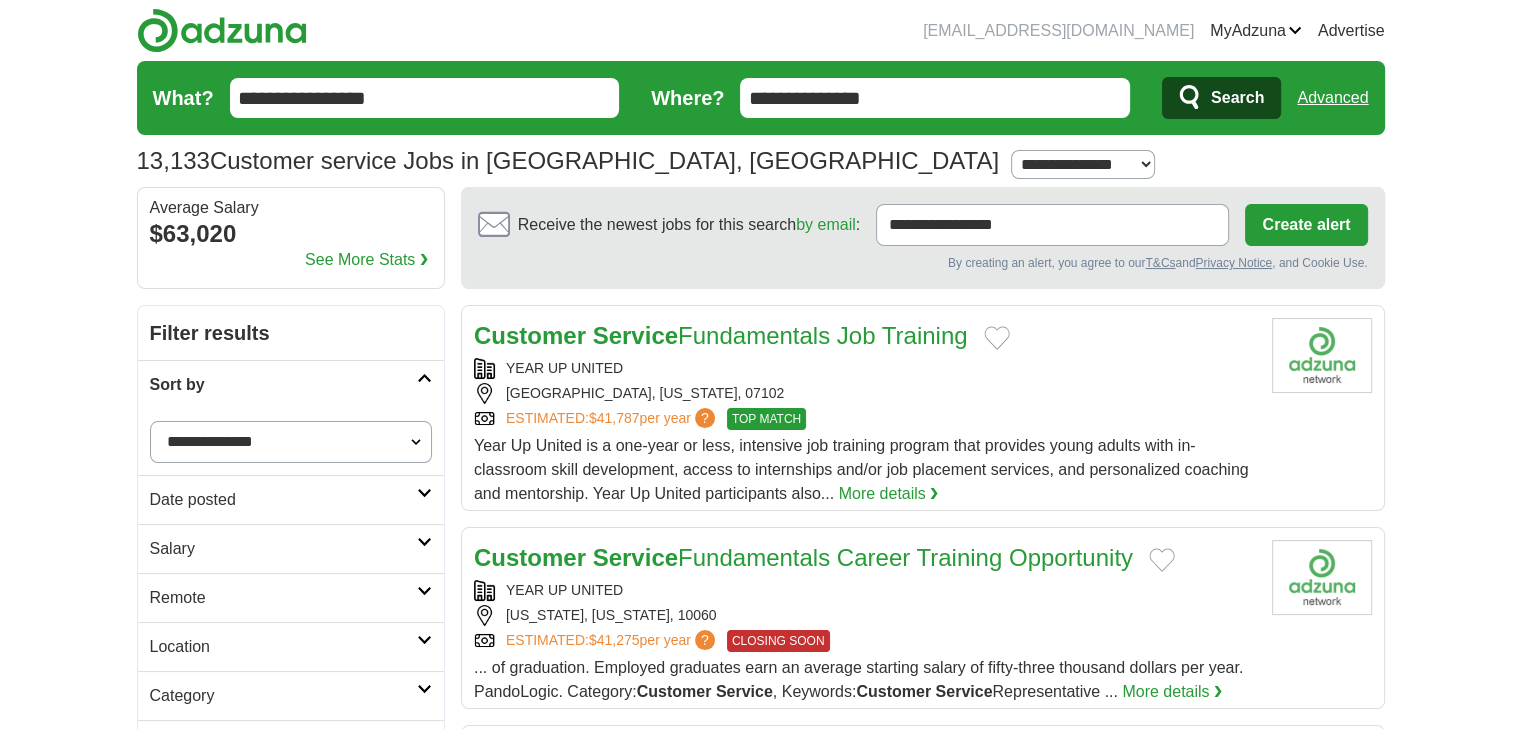 click on "**********" at bounding box center (291, 442) 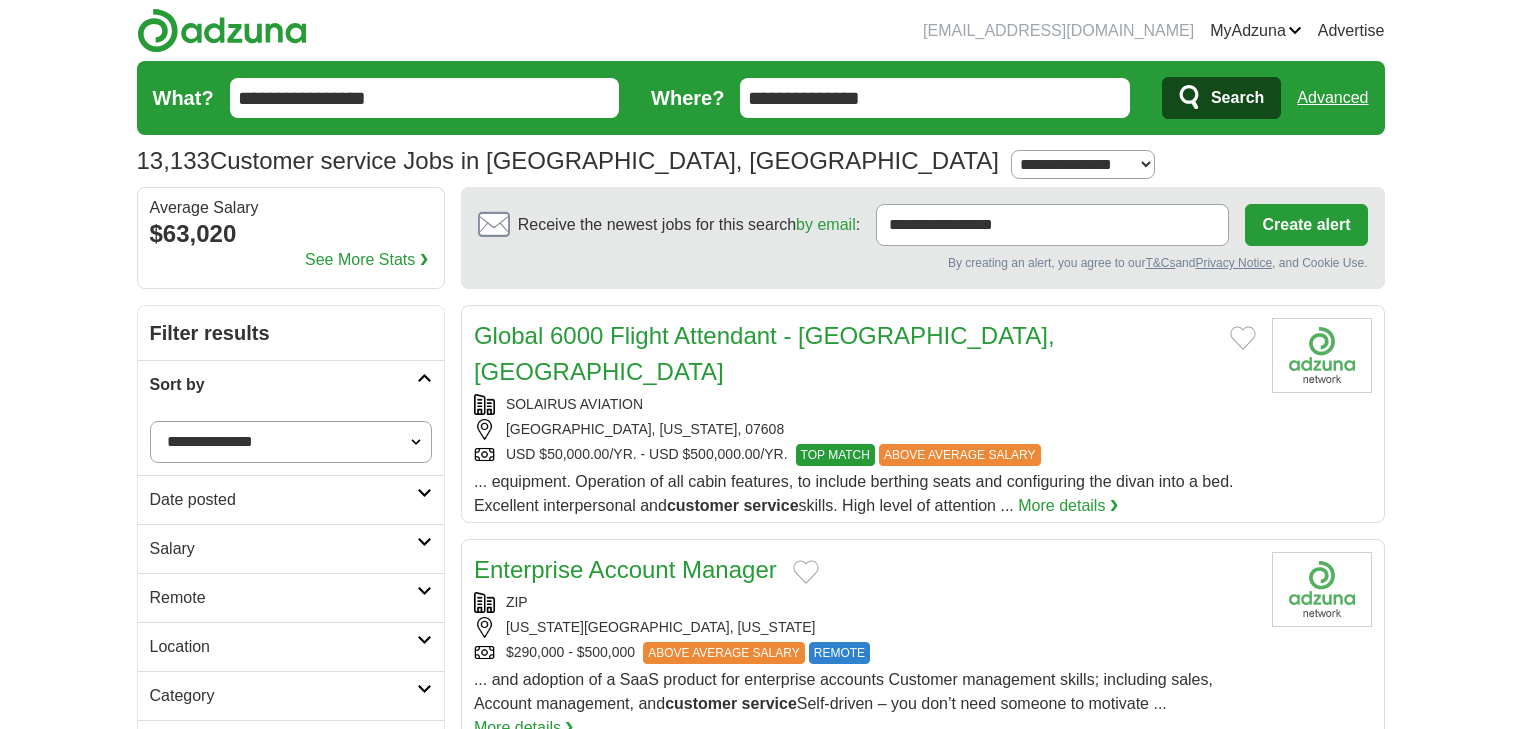 scroll, scrollTop: 0, scrollLeft: 0, axis: both 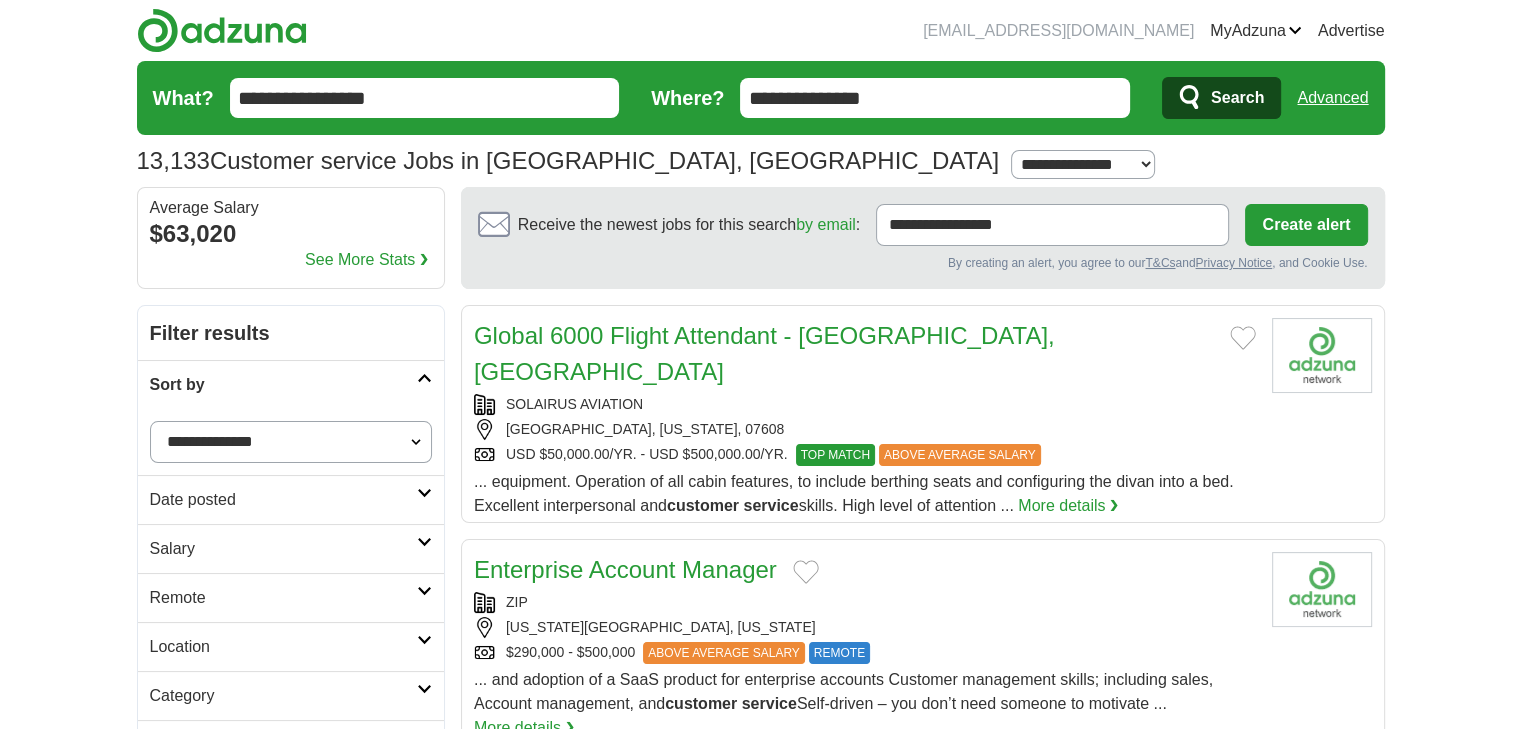 click on "**********" at bounding box center [291, 442] 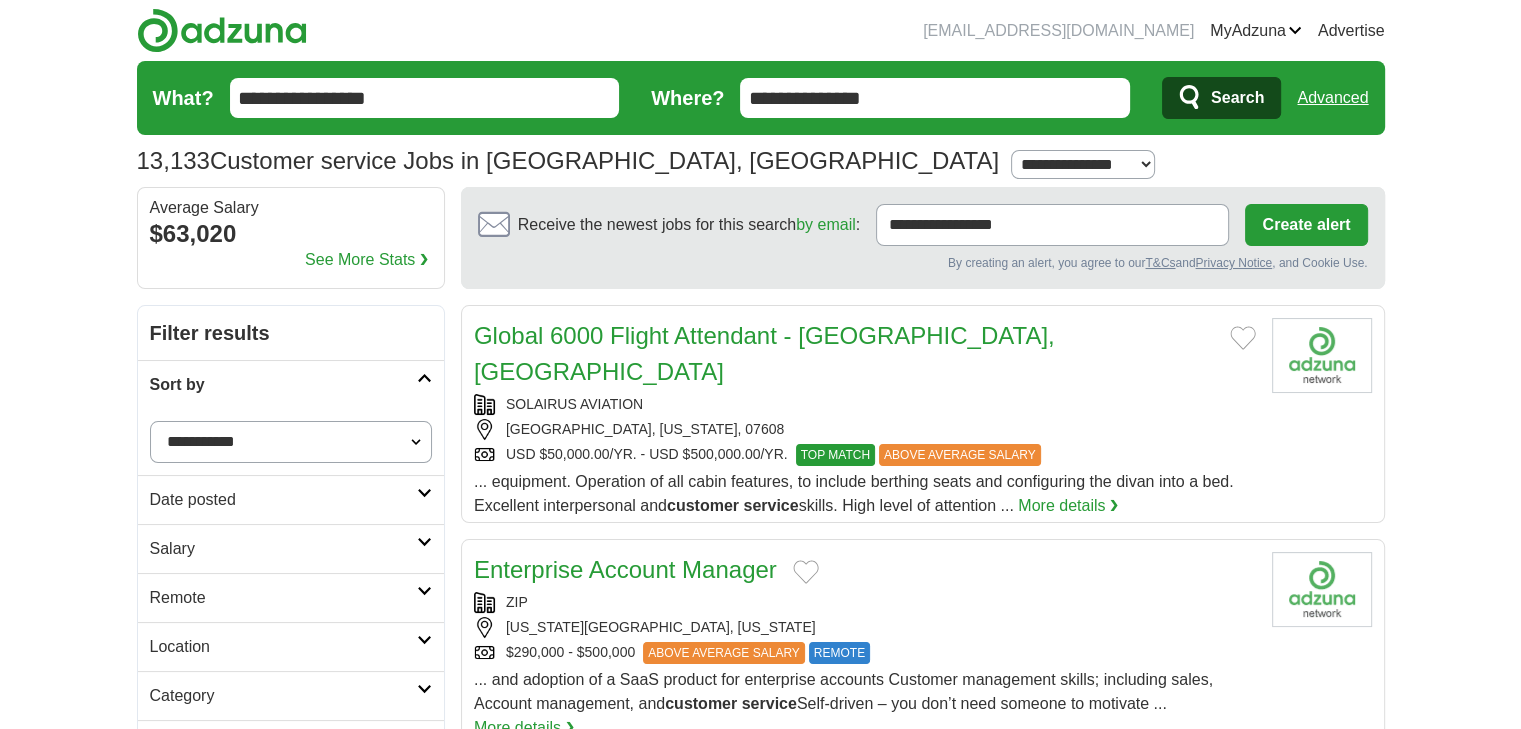 click on "**********" at bounding box center (291, 442) 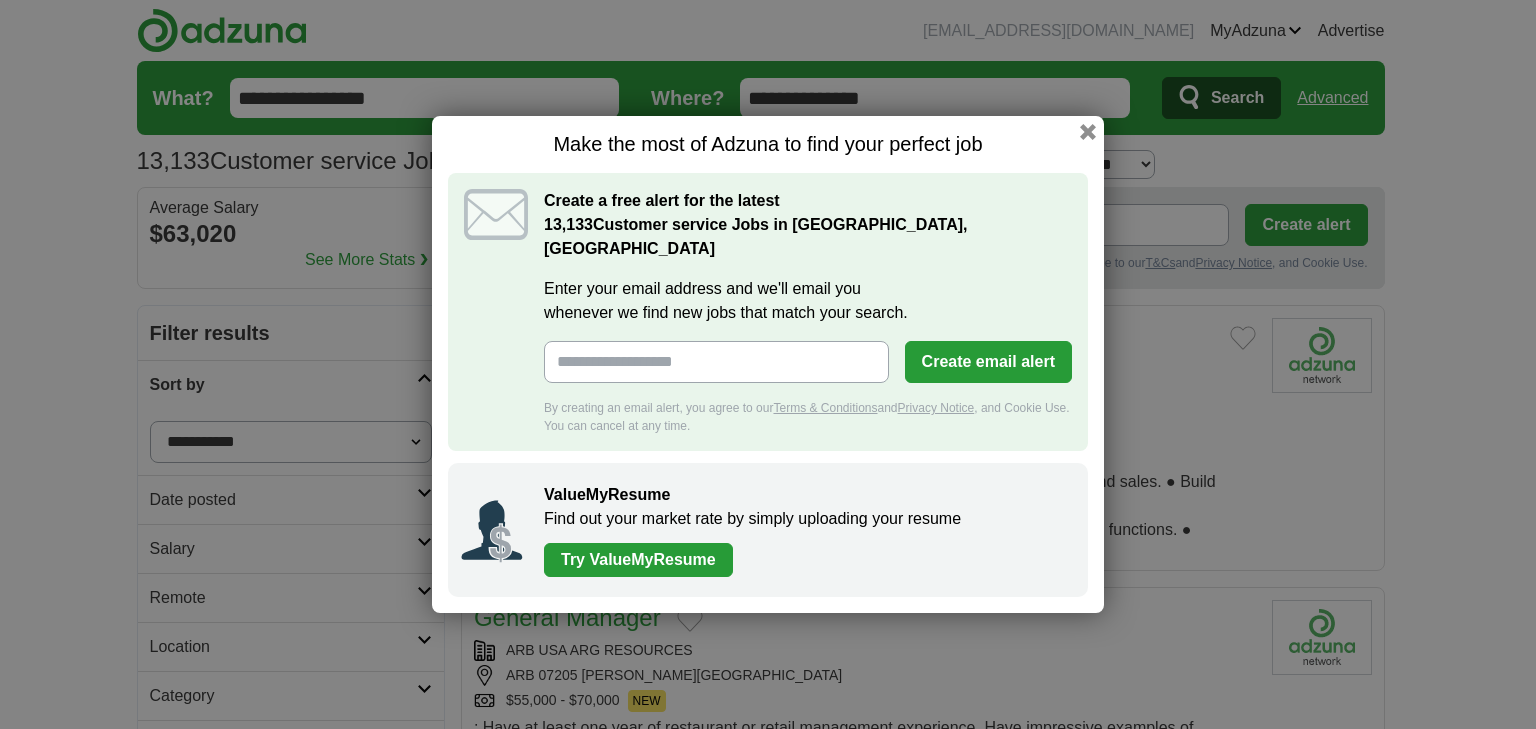 scroll, scrollTop: 0, scrollLeft: 0, axis: both 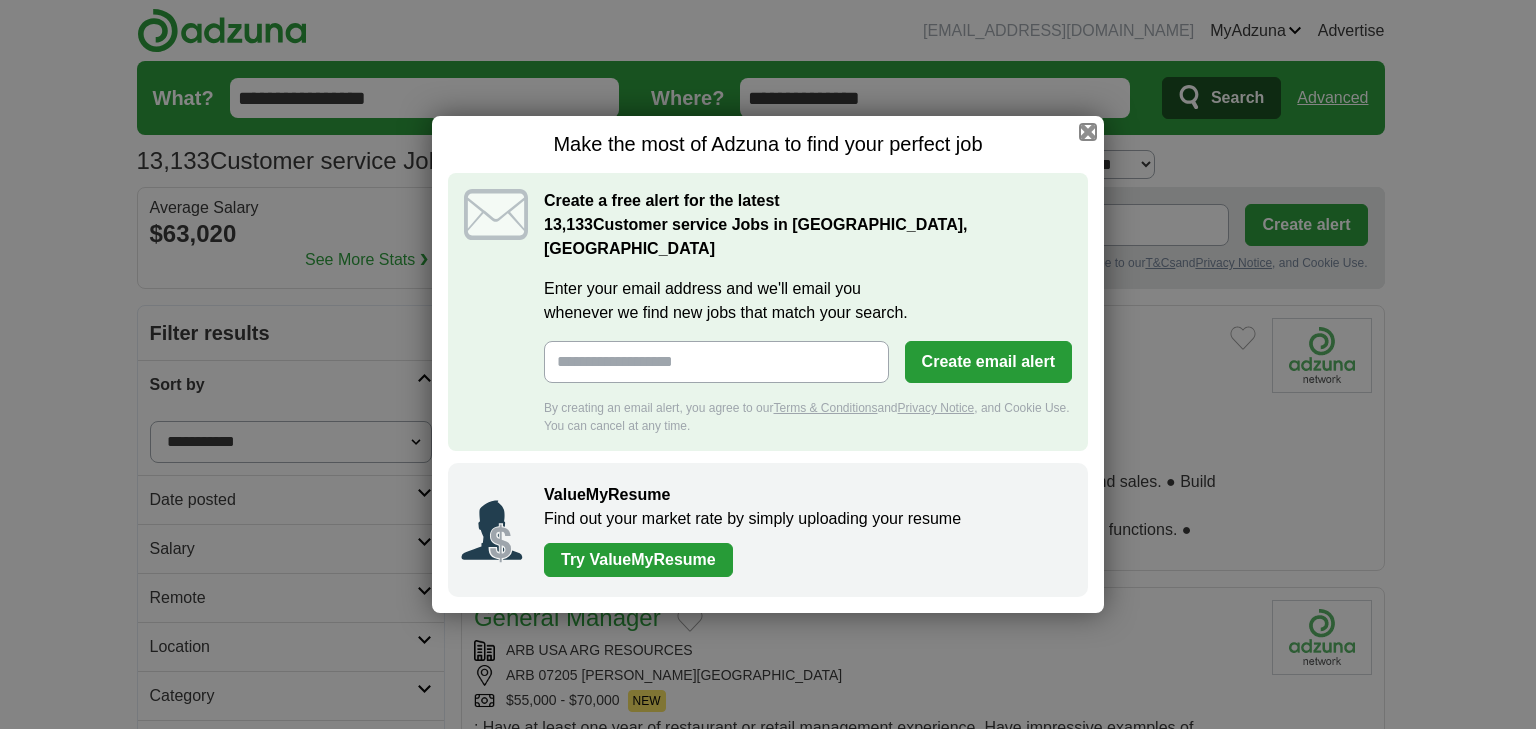 click at bounding box center (1088, 132) 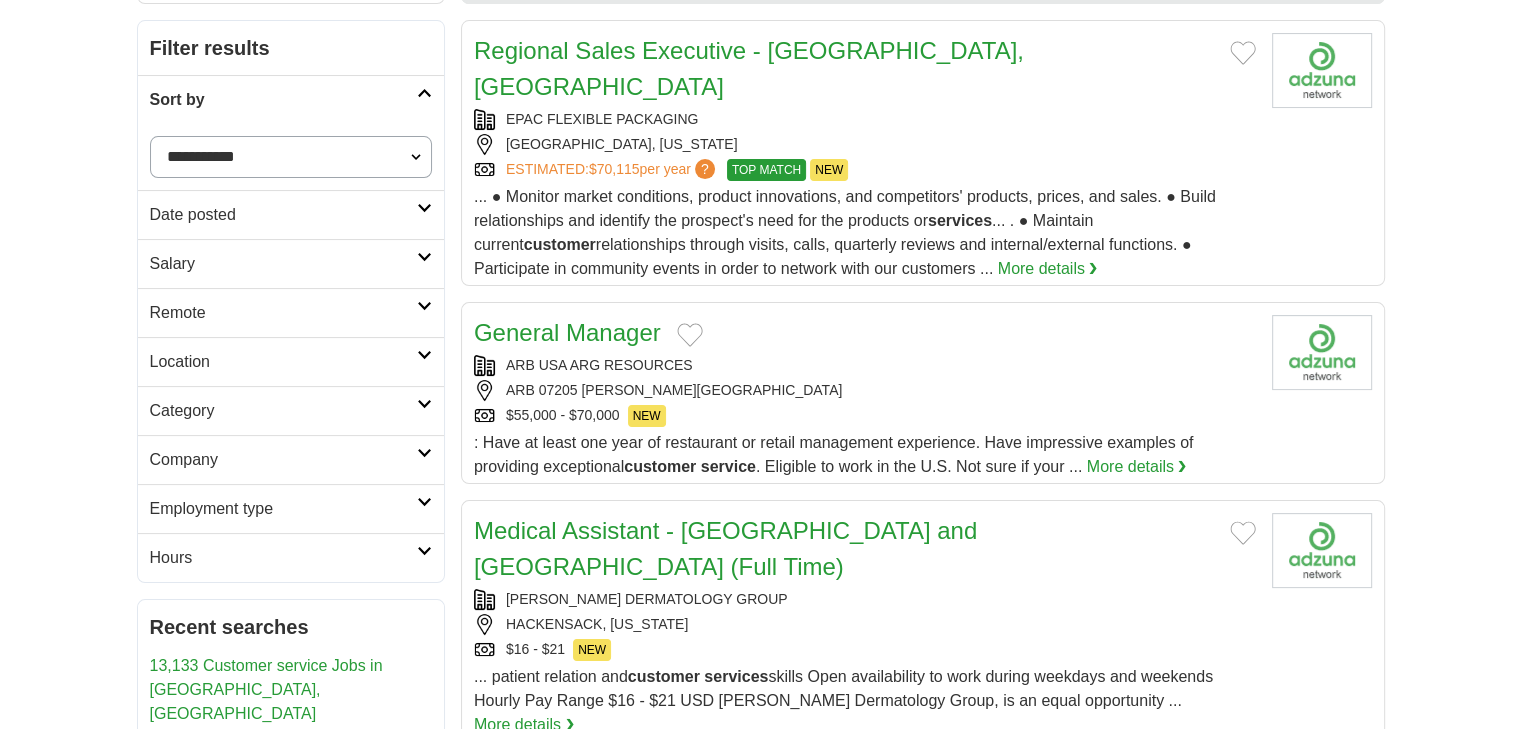 scroll, scrollTop: 0, scrollLeft: 0, axis: both 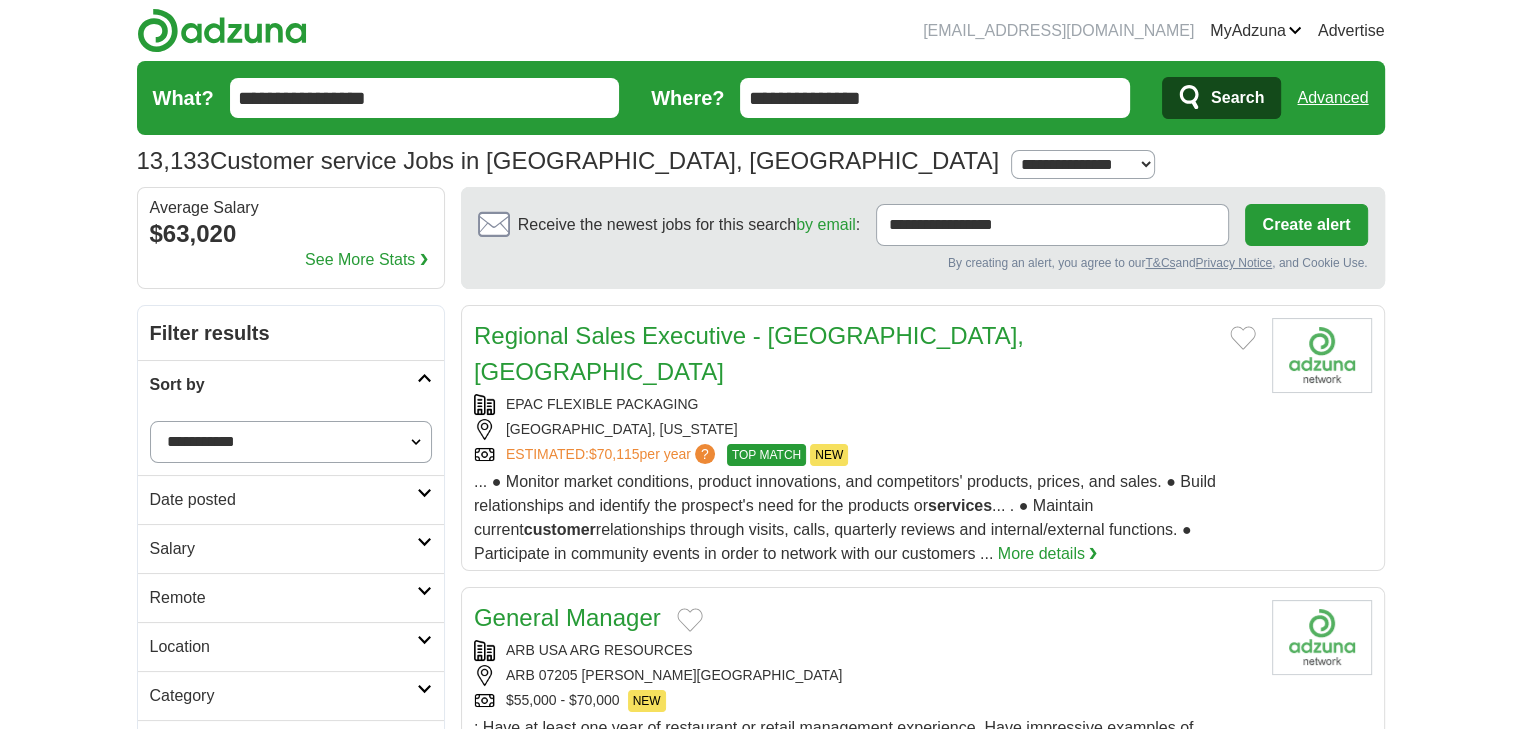 click on "**********" at bounding box center [291, 442] 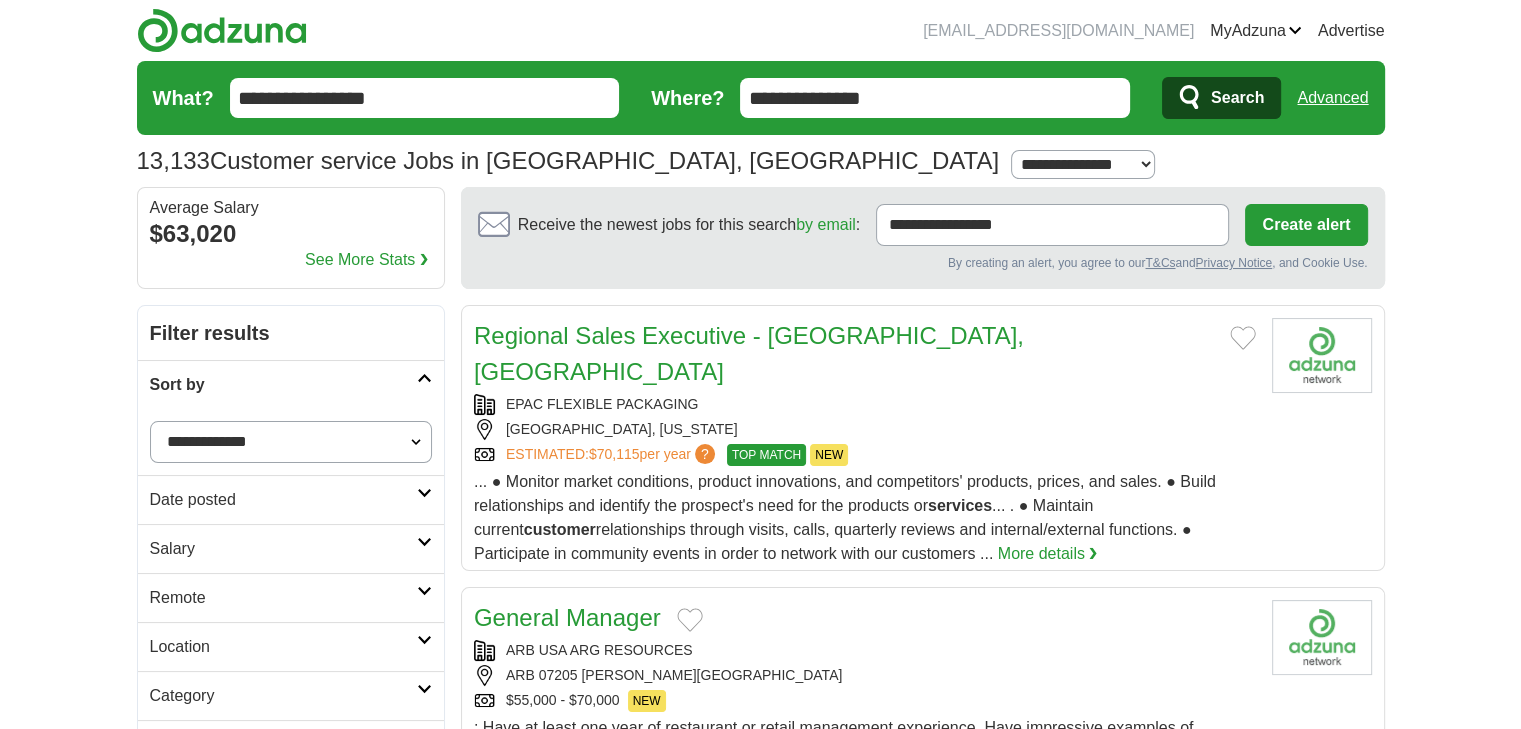 click on "**********" at bounding box center [291, 442] 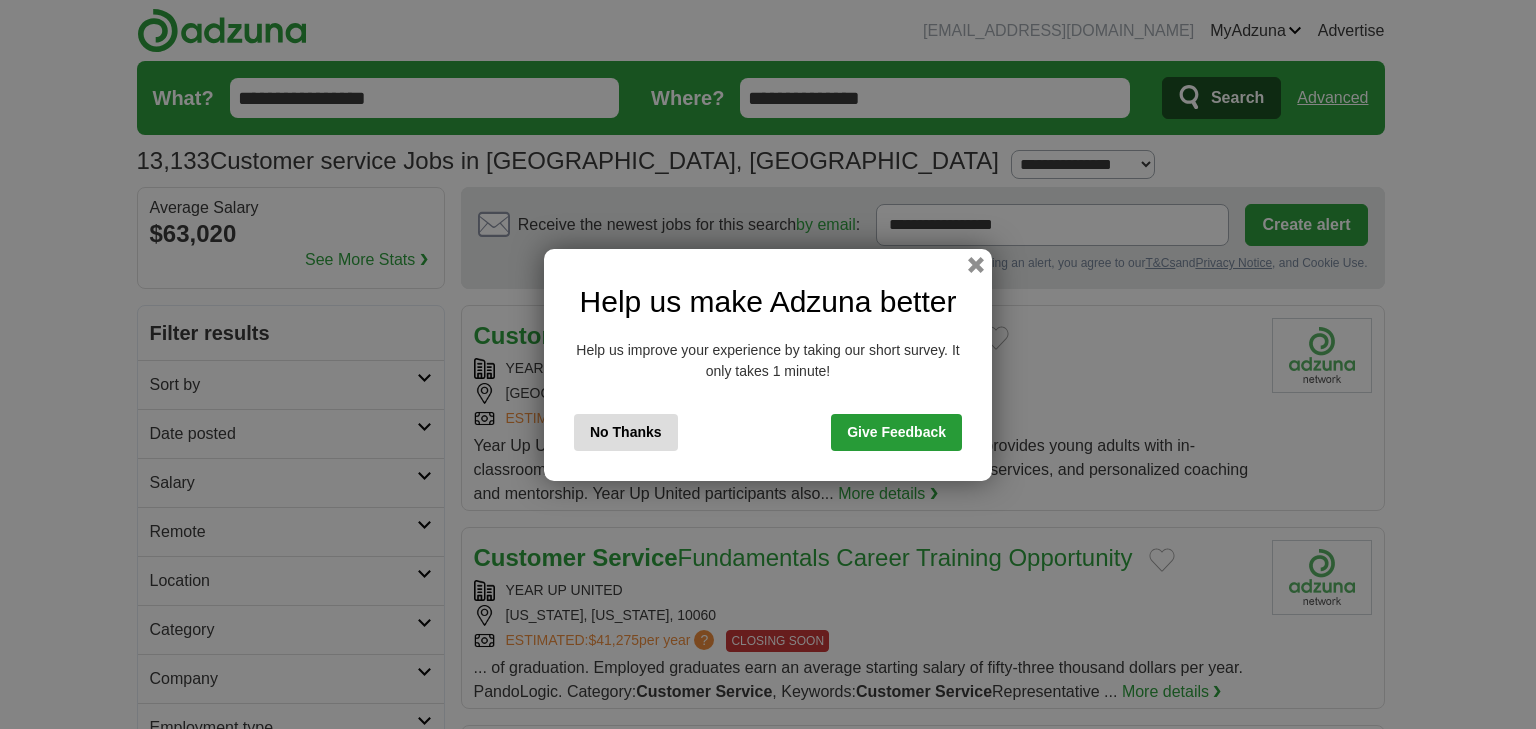 scroll, scrollTop: 0, scrollLeft: 0, axis: both 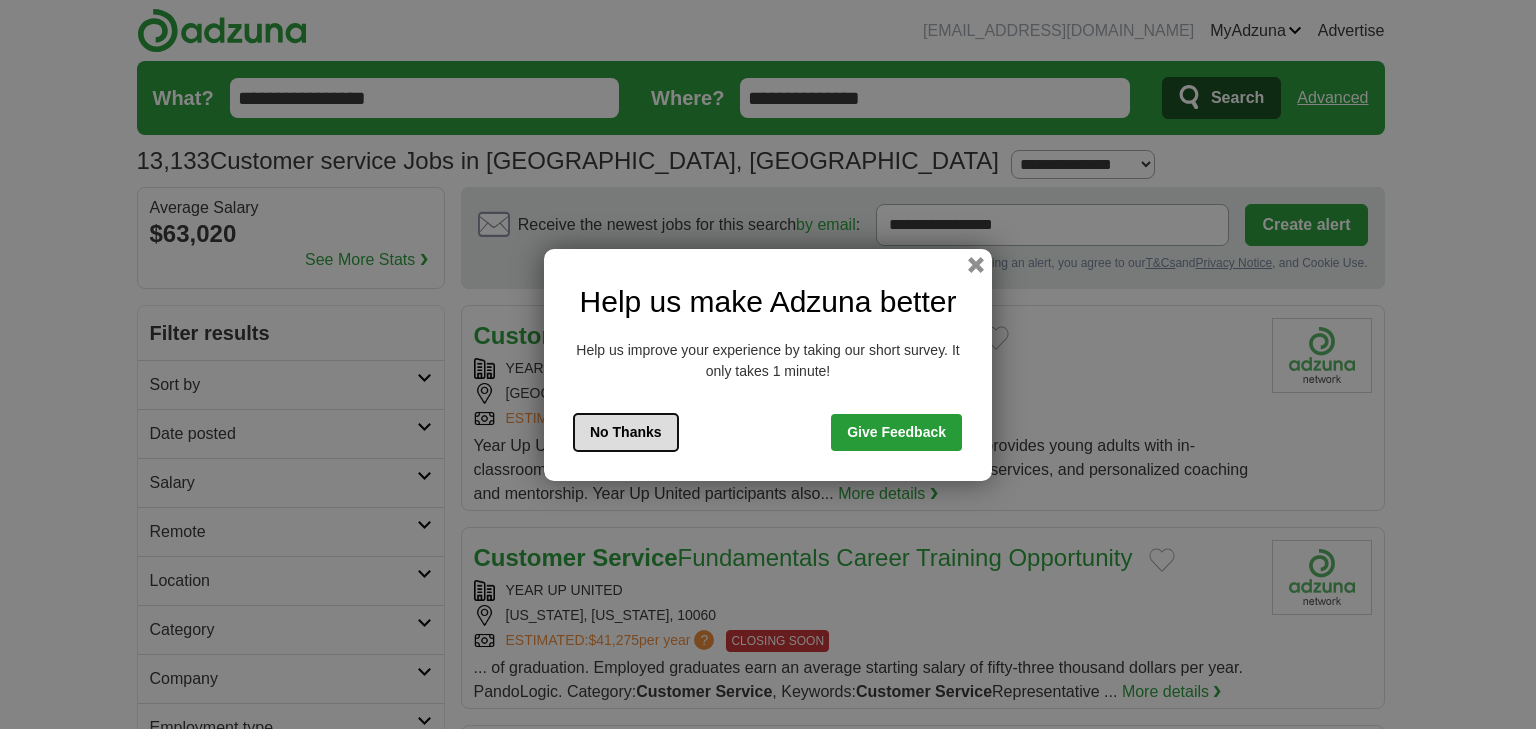 click on "No Thanks" at bounding box center [626, 432] 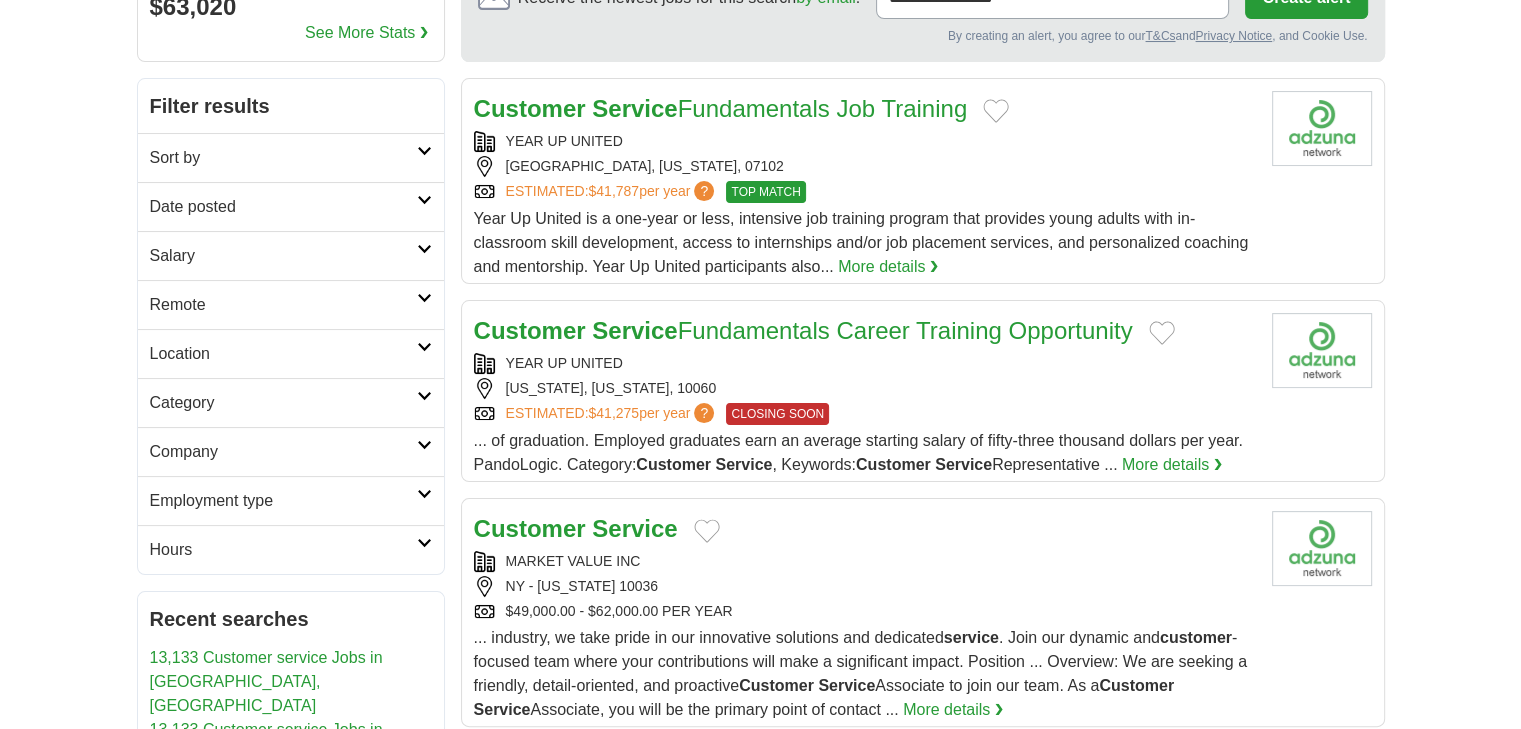scroll, scrollTop: 256, scrollLeft: 0, axis: vertical 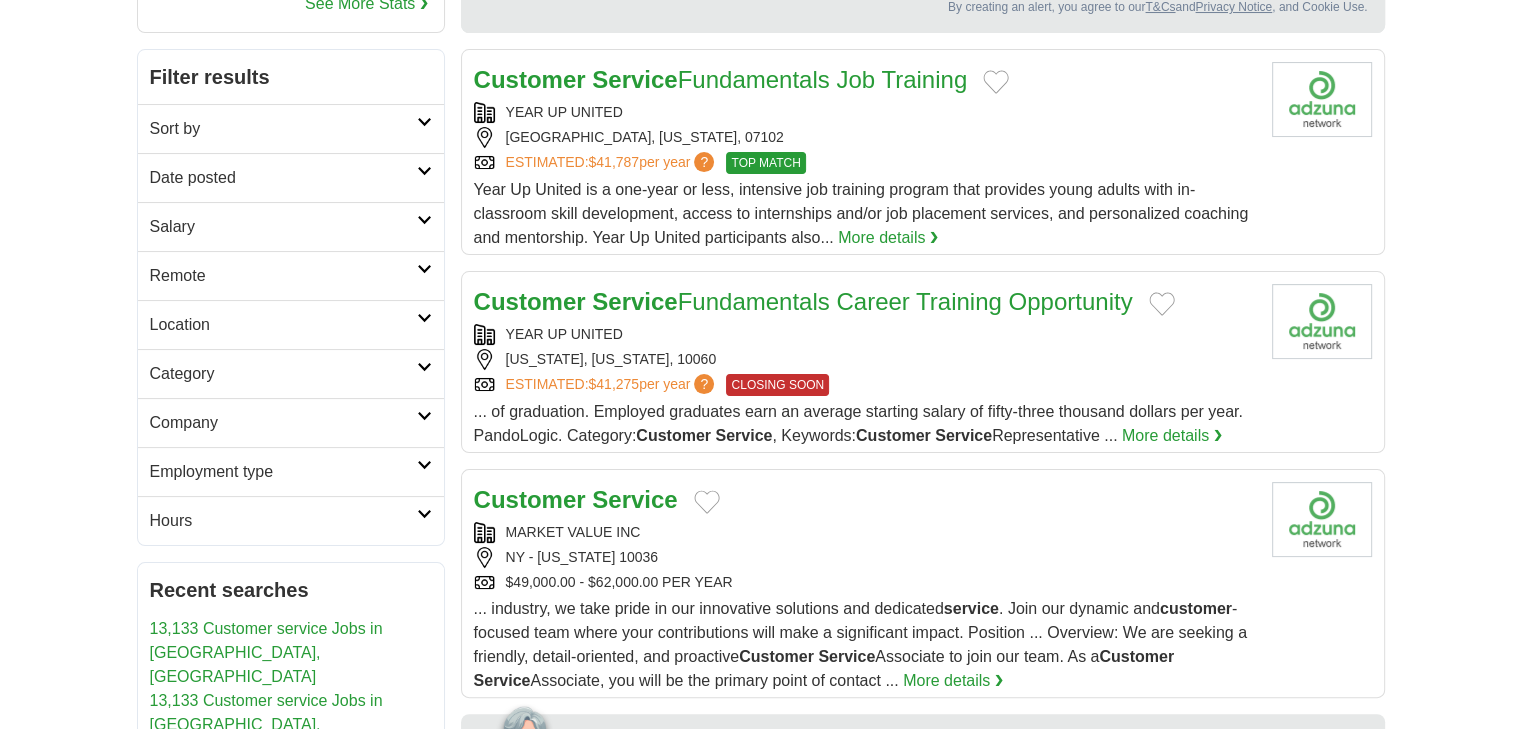 click at bounding box center (424, 465) 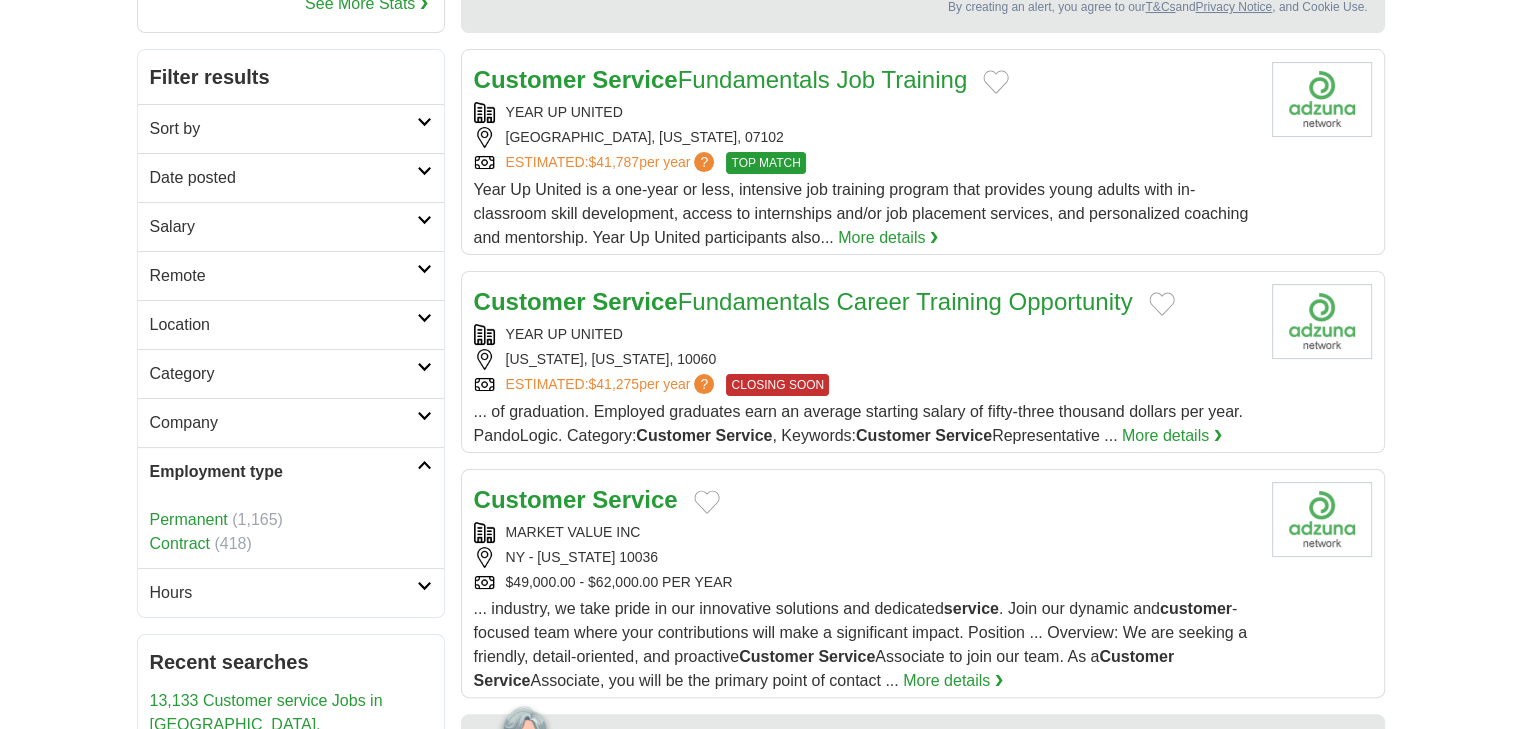click on "Permanent" at bounding box center (189, 519) 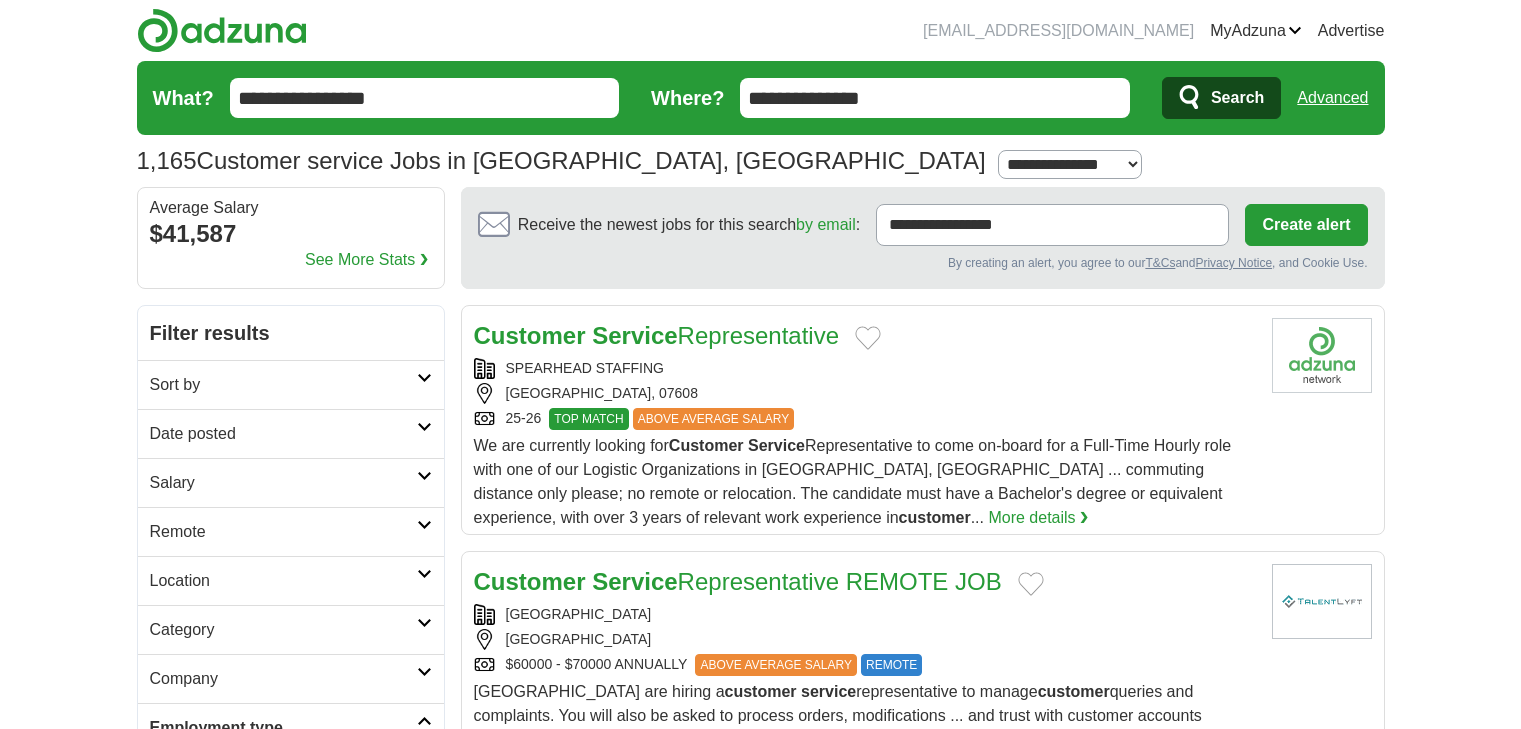scroll, scrollTop: 0, scrollLeft: 0, axis: both 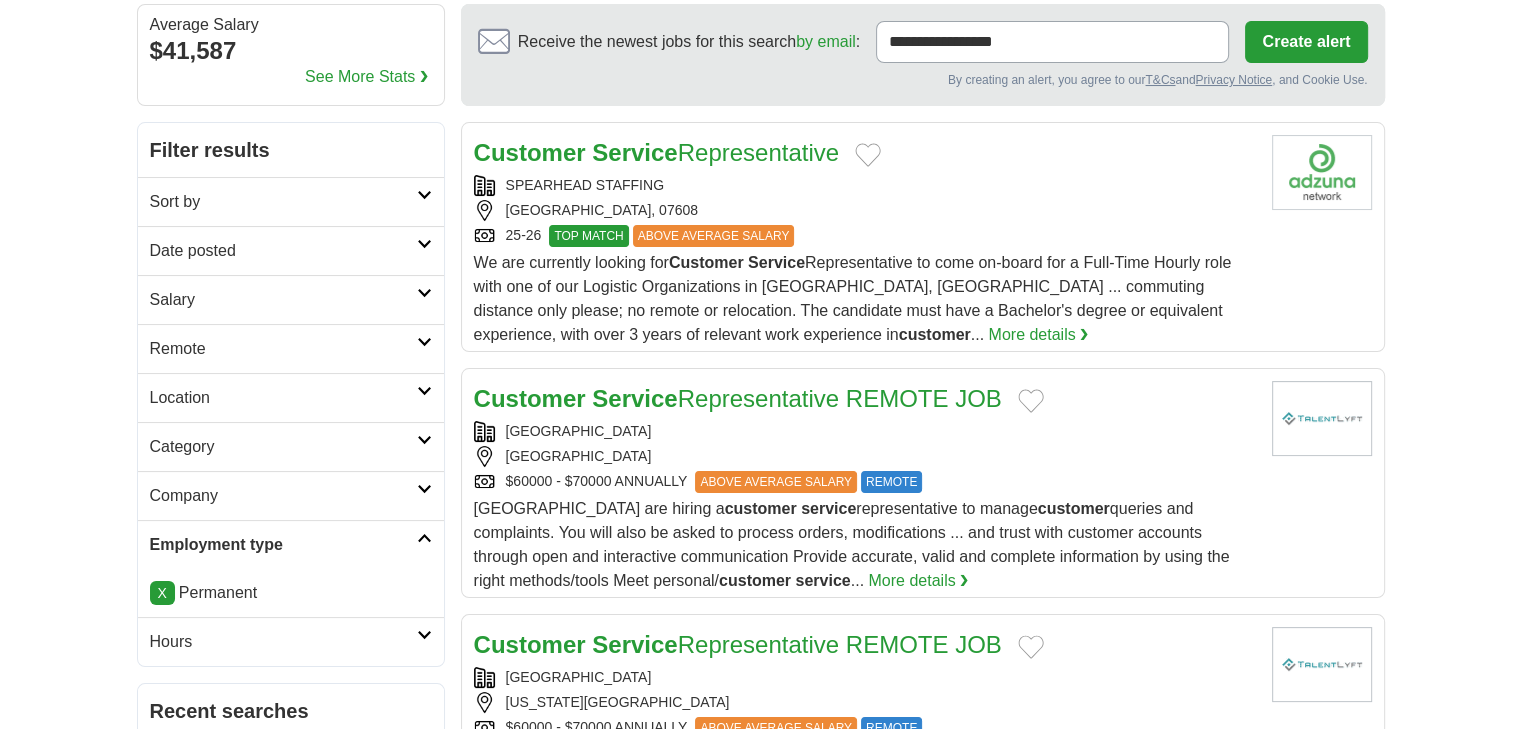 click at bounding box center [424, 293] 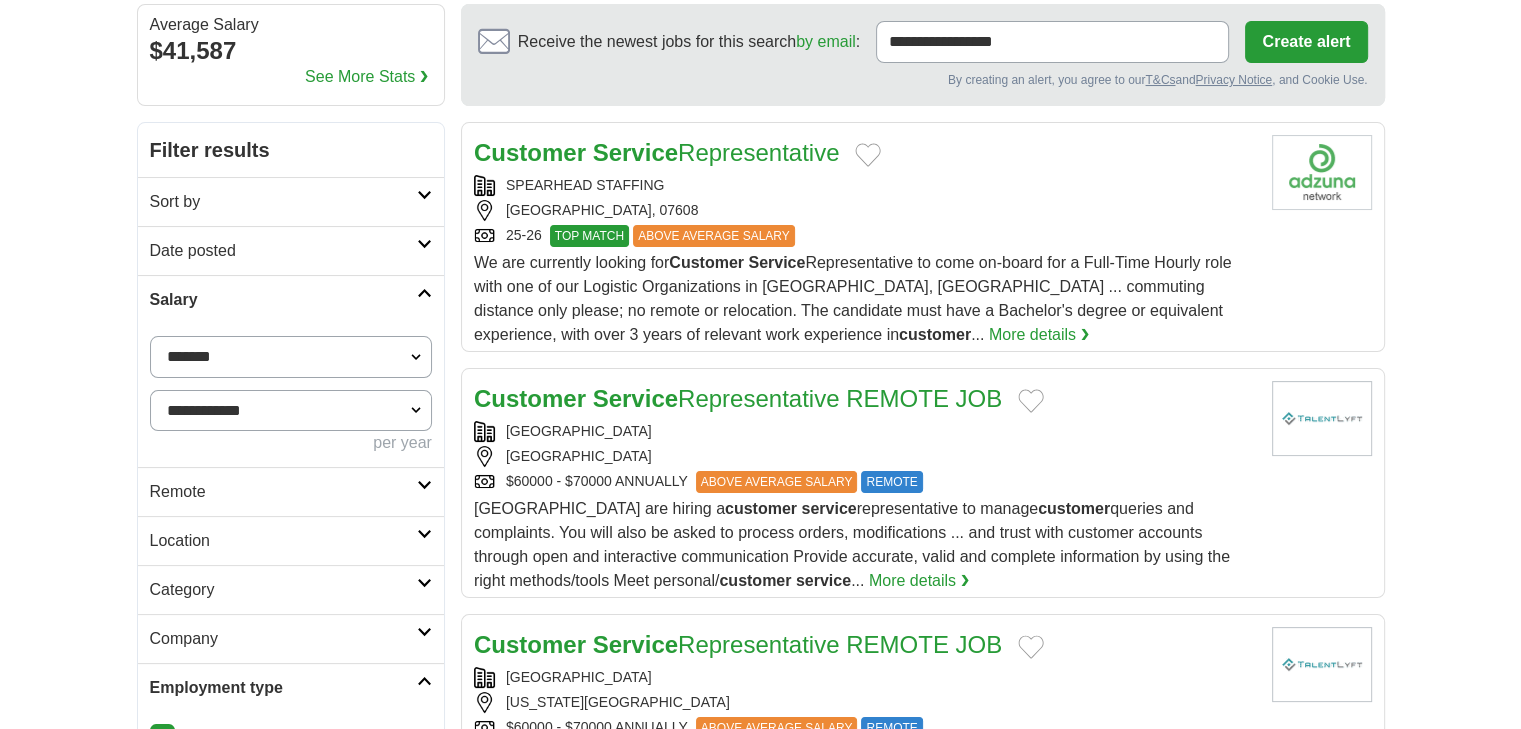 click on "**********" at bounding box center [291, 357] 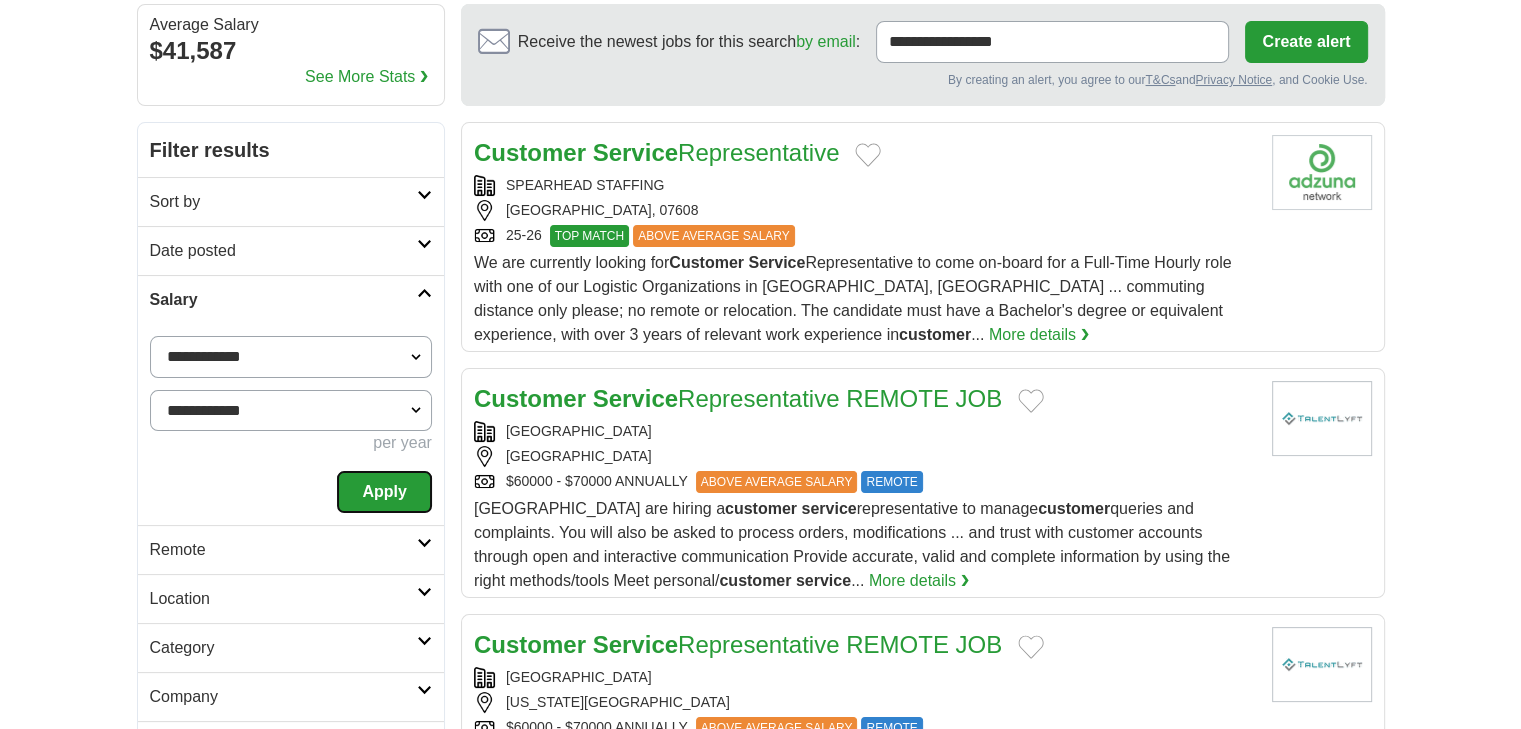 click on "Apply" at bounding box center (384, 492) 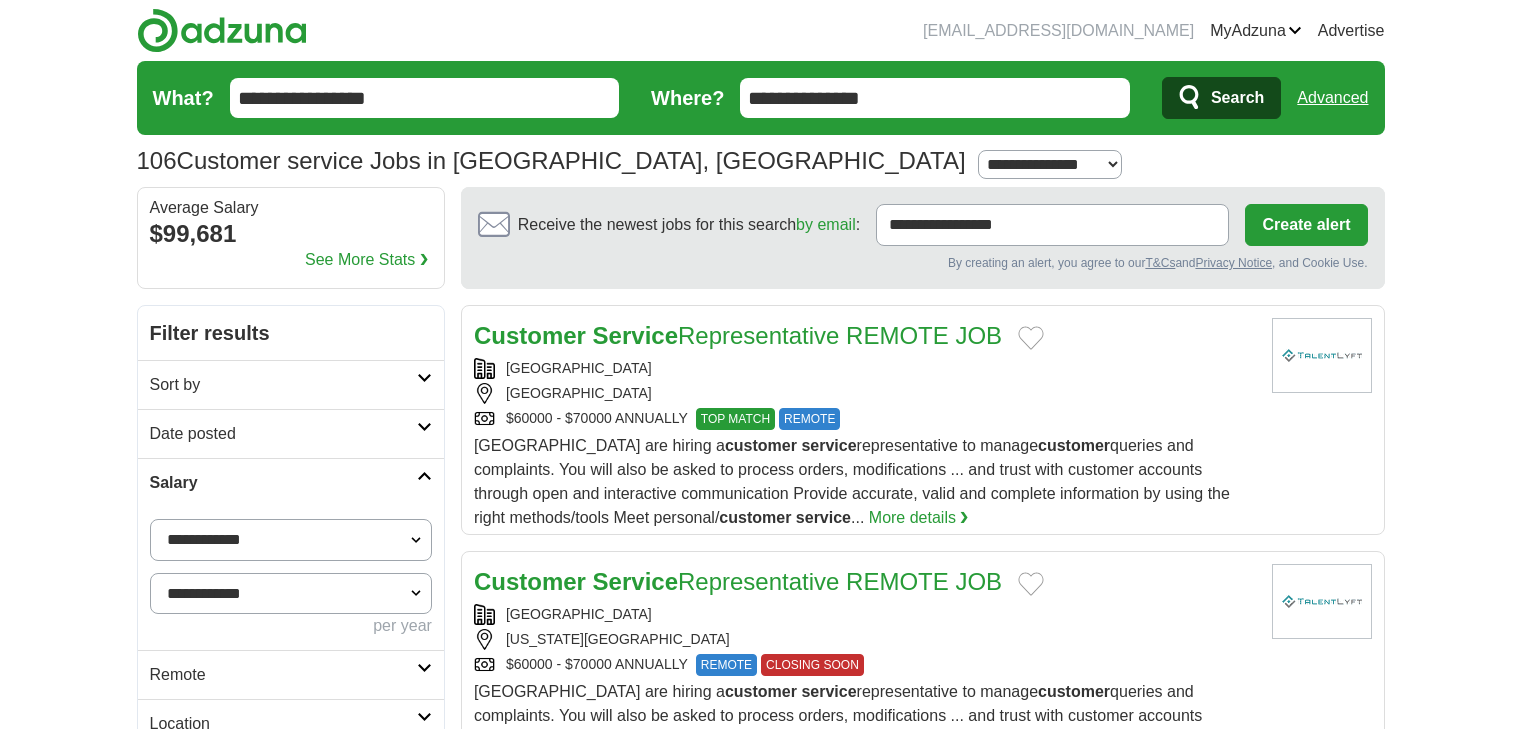 scroll, scrollTop: 0, scrollLeft: 0, axis: both 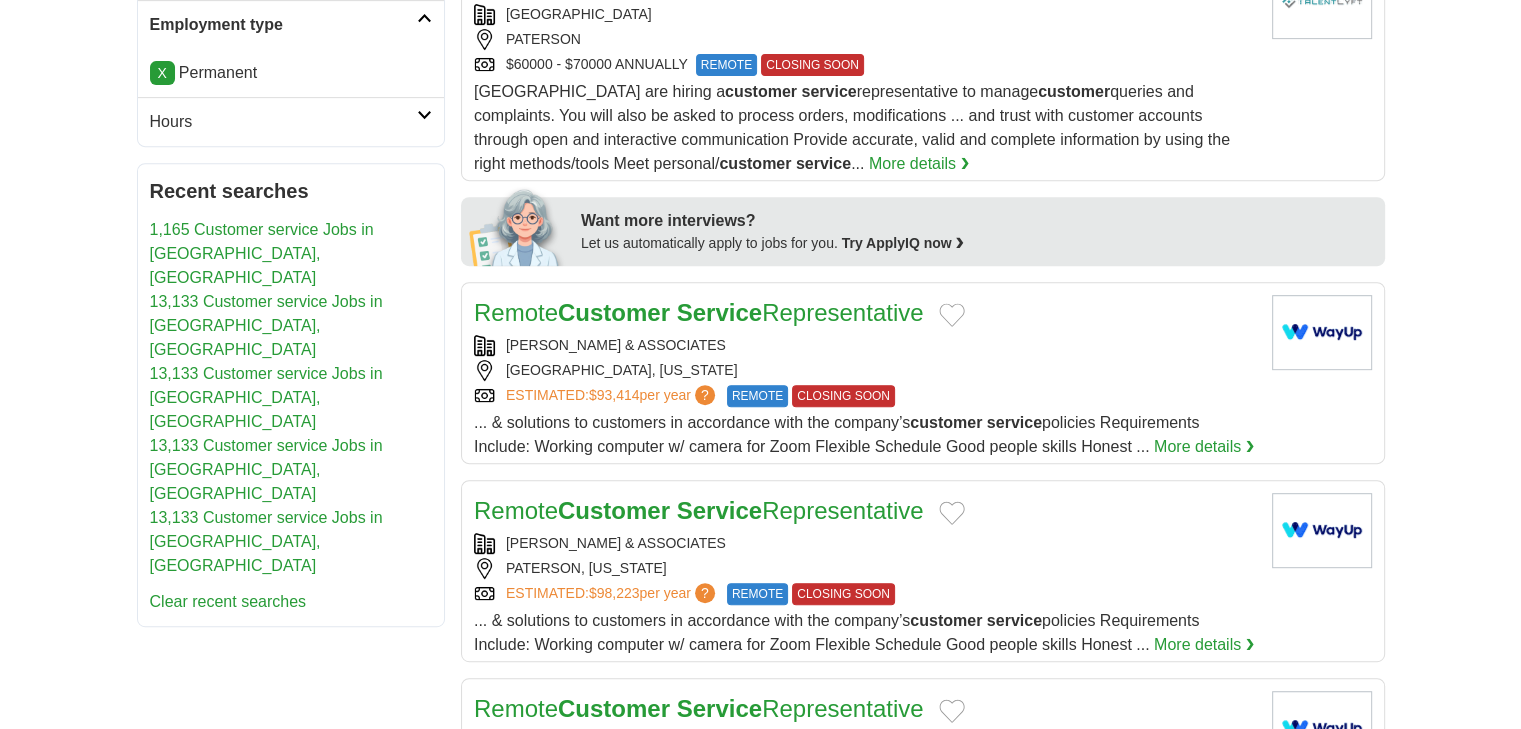 click on "ZUZICK & ASSOCIATES
PATERSON, NEW JERSEY
ESTIMATED:
$98,223
per year
?
REMOTE CLOSING SOON" at bounding box center [865, 569] 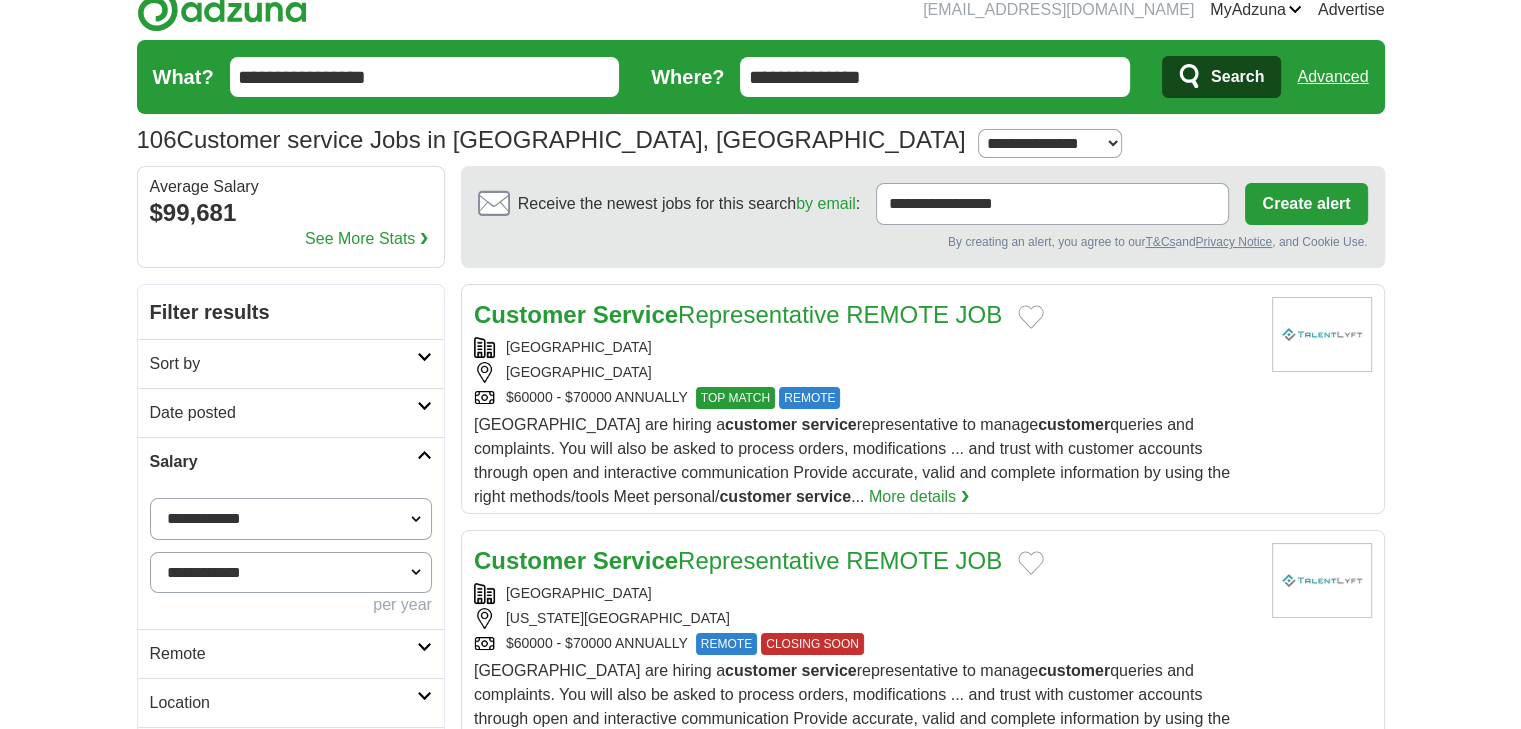scroll, scrollTop: 0, scrollLeft: 0, axis: both 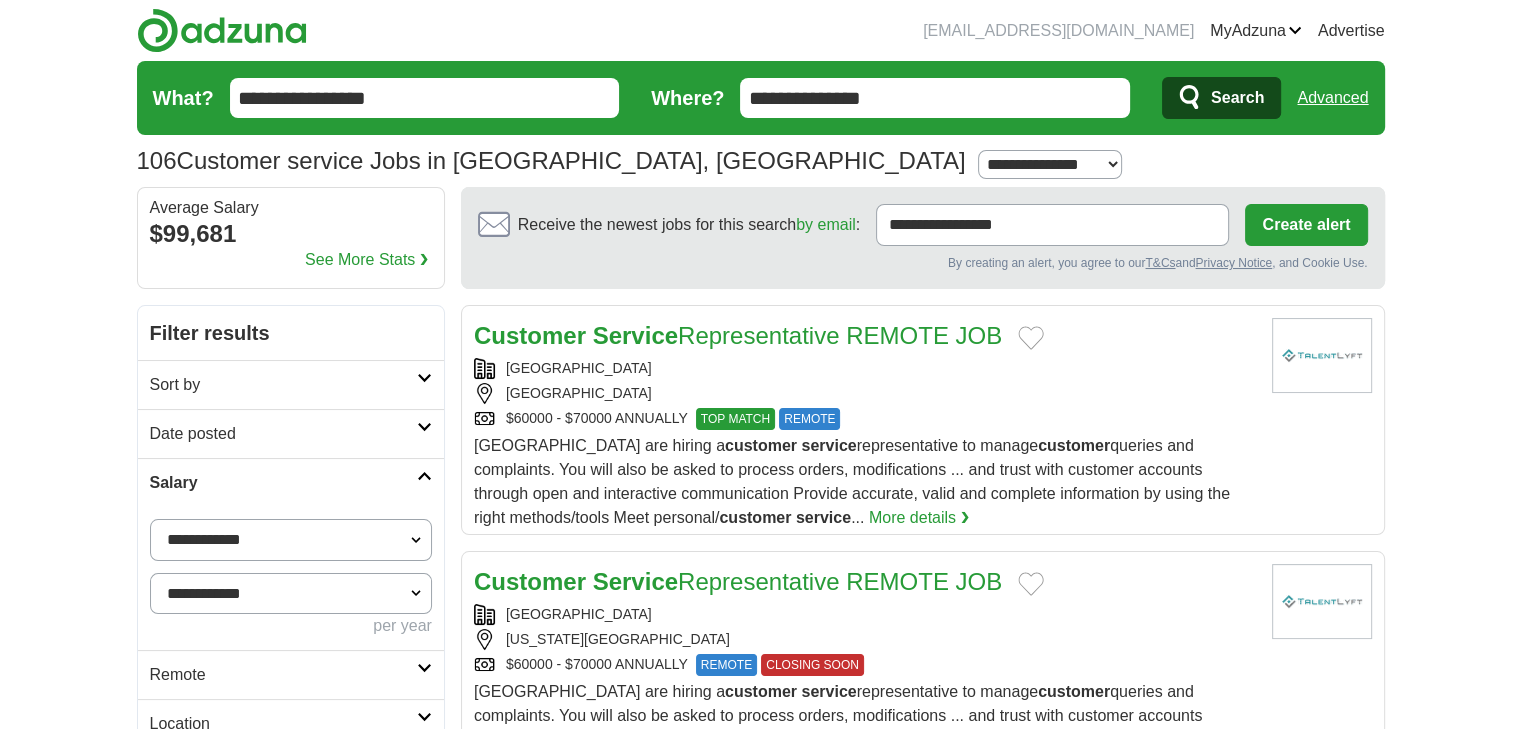 click on "Advanced" at bounding box center [1332, 98] 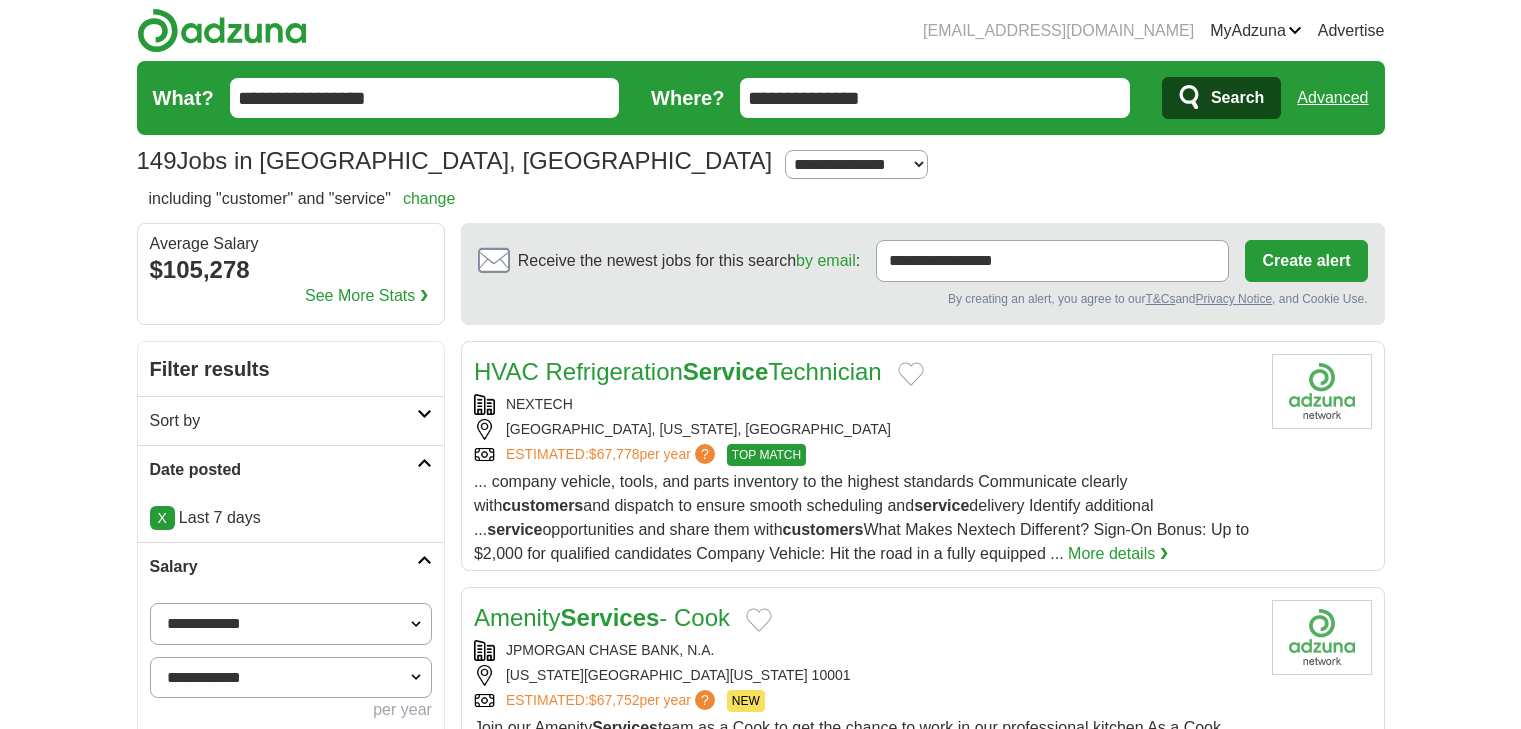 scroll, scrollTop: 0, scrollLeft: 0, axis: both 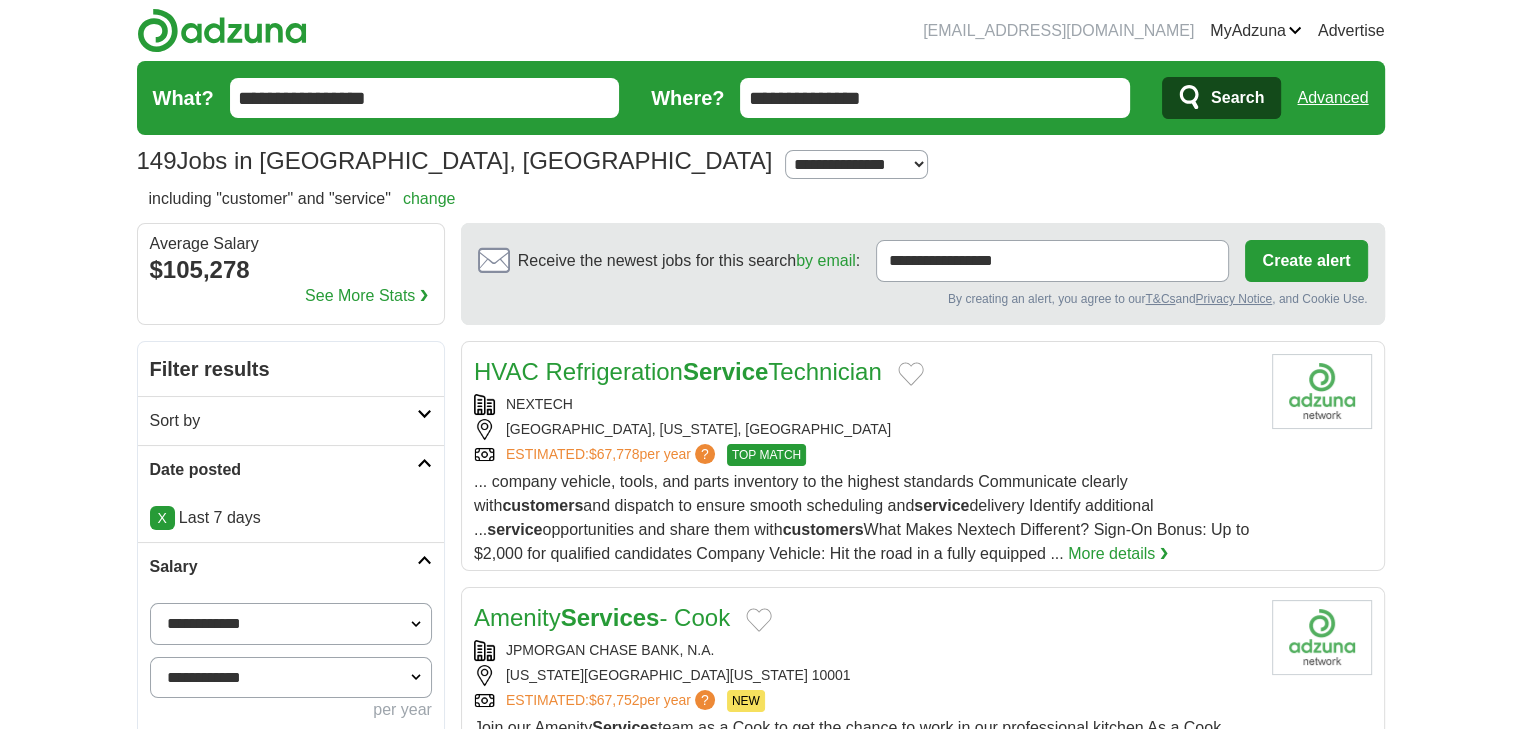 click on "[EMAIL_ADDRESS][DOMAIN_NAME]
[GEOGRAPHIC_DATA]
Alerts
Favorites
Resumes
ApplyIQ
Preferences
Posted jobs
Logout
Advertise
149
Jobs in [GEOGRAPHIC_DATA], [GEOGRAPHIC_DATA]
from $60,000
[GEOGRAPHIC_DATA]
Select a salary range
Salary from
from $10,000
from $20,000
from $40,000
[GEOGRAPHIC_DATA]" at bounding box center (761, 93) 